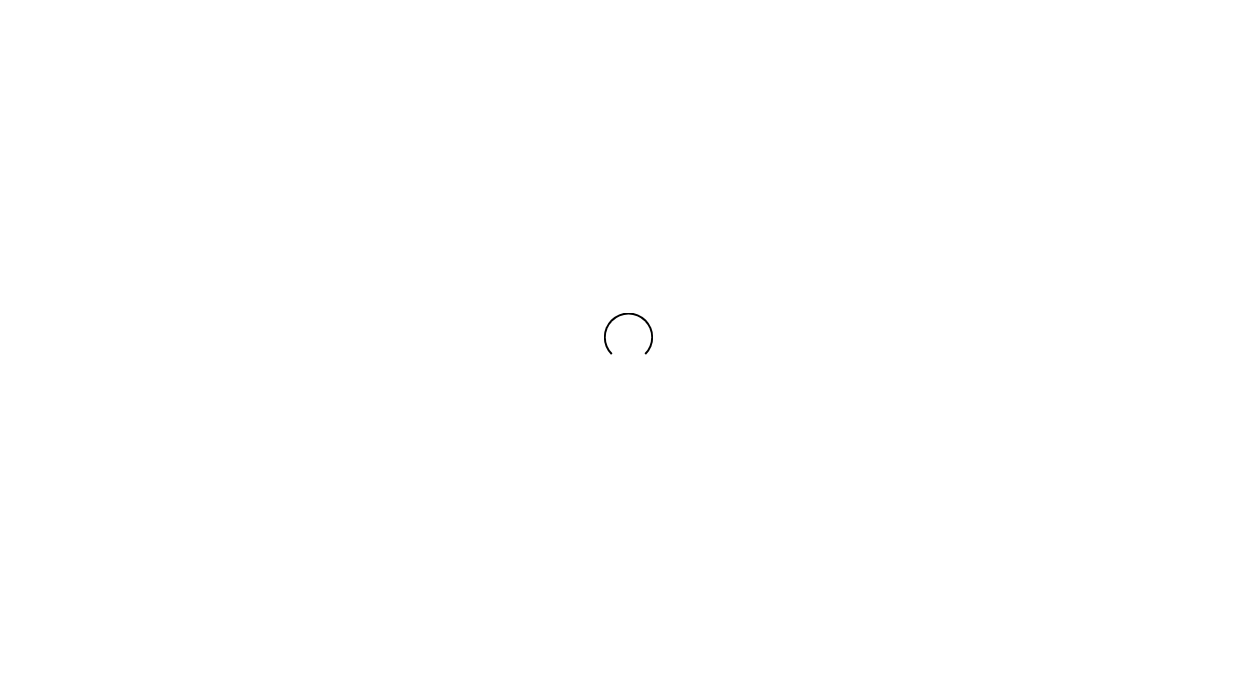 scroll, scrollTop: 0, scrollLeft: 0, axis: both 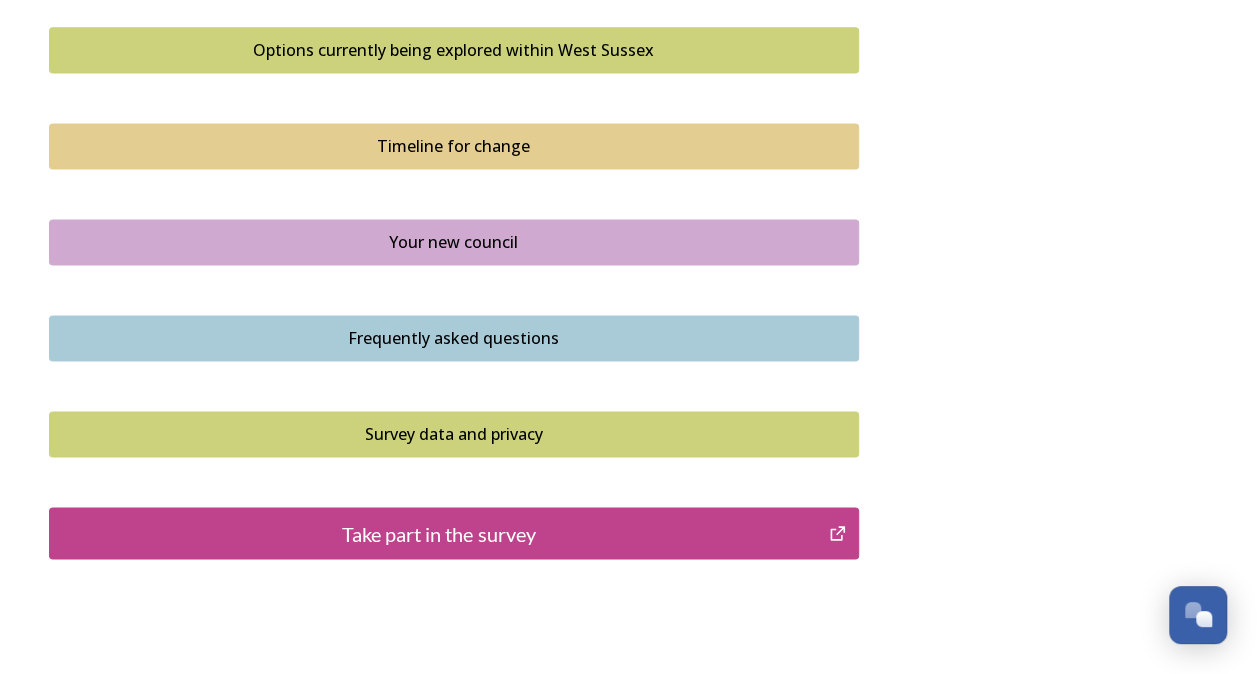 click on "Take part in the survey" at bounding box center (439, 533) 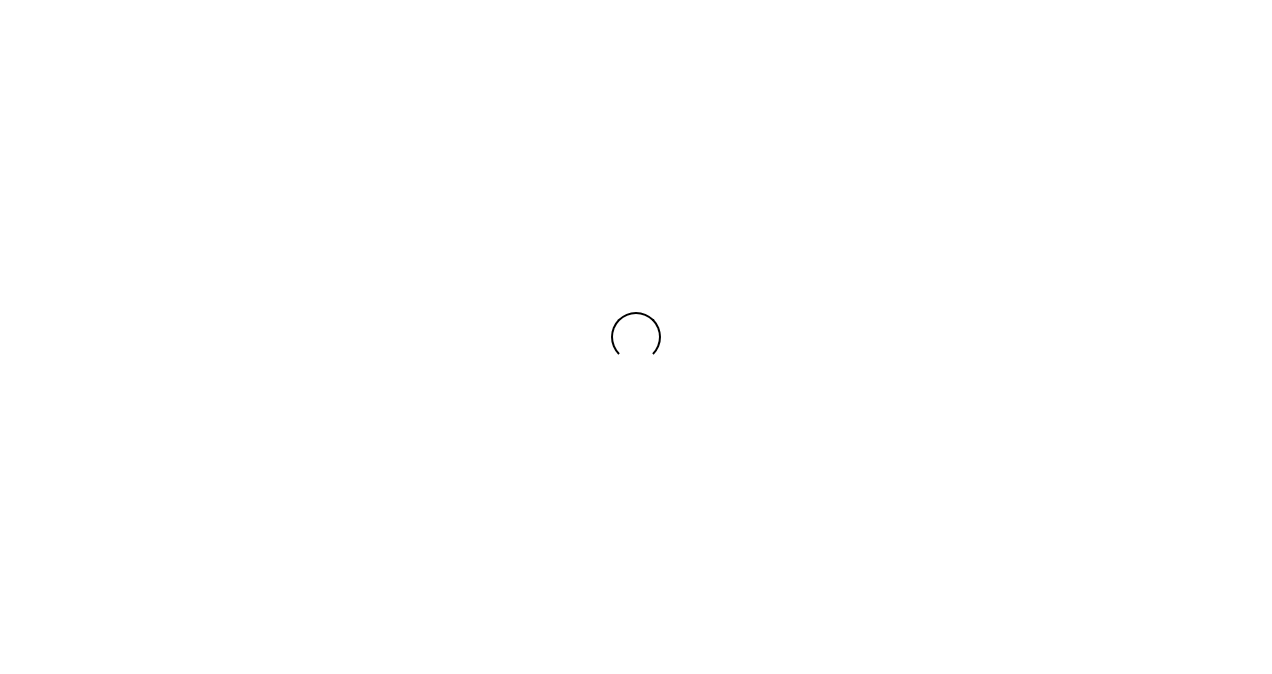 scroll, scrollTop: 0, scrollLeft: 0, axis: both 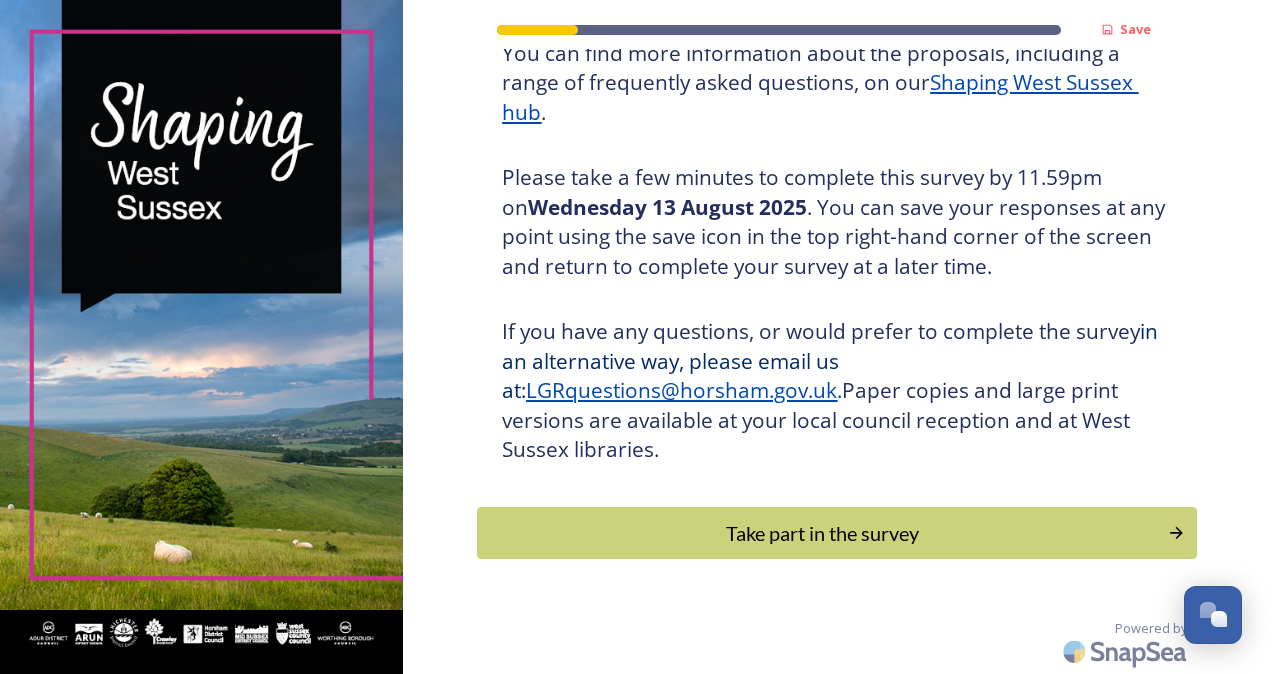 click on "Take part in the survey" at bounding box center (822, 533) 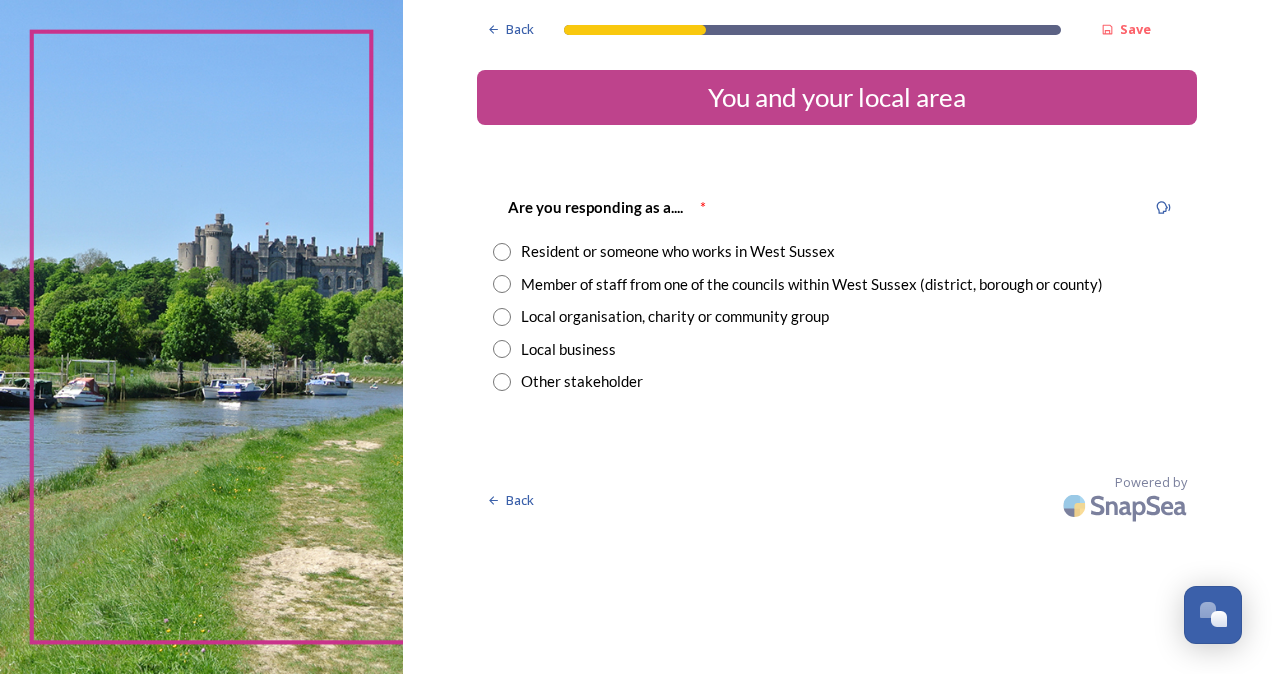 click on "Member of staff from one of the councils within West Sussex (district, borough or county)" at bounding box center [812, 284] 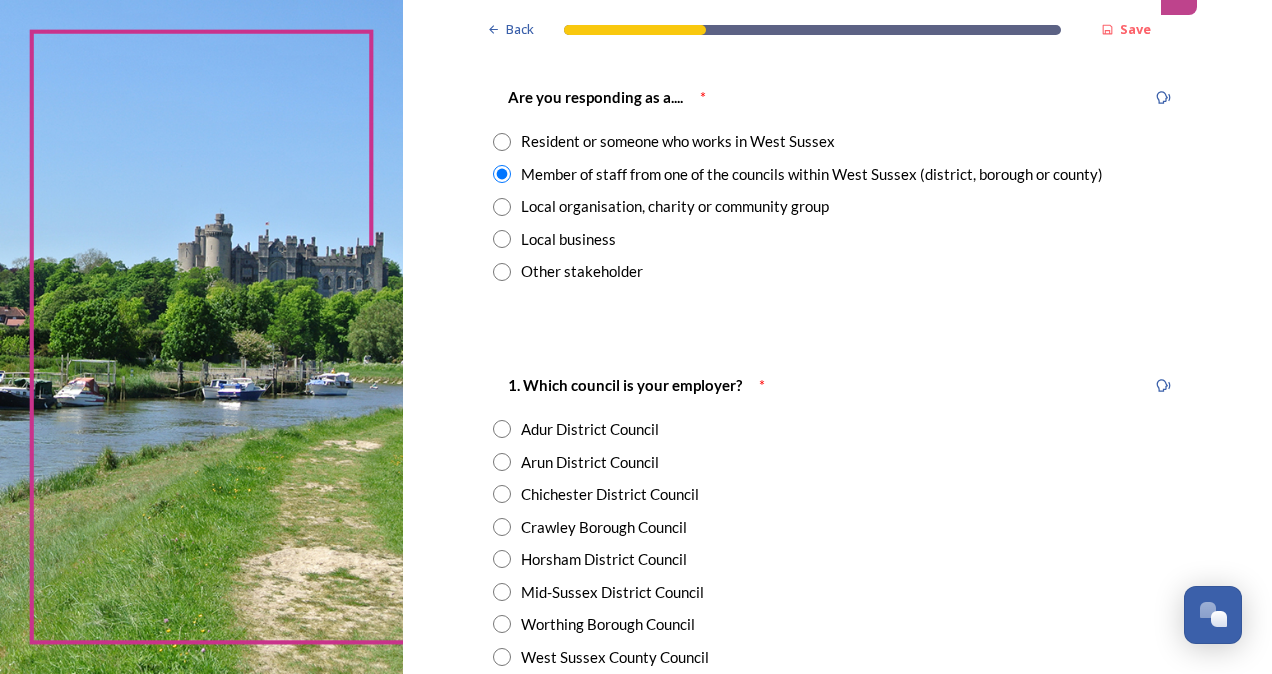 scroll, scrollTop: 120, scrollLeft: 0, axis: vertical 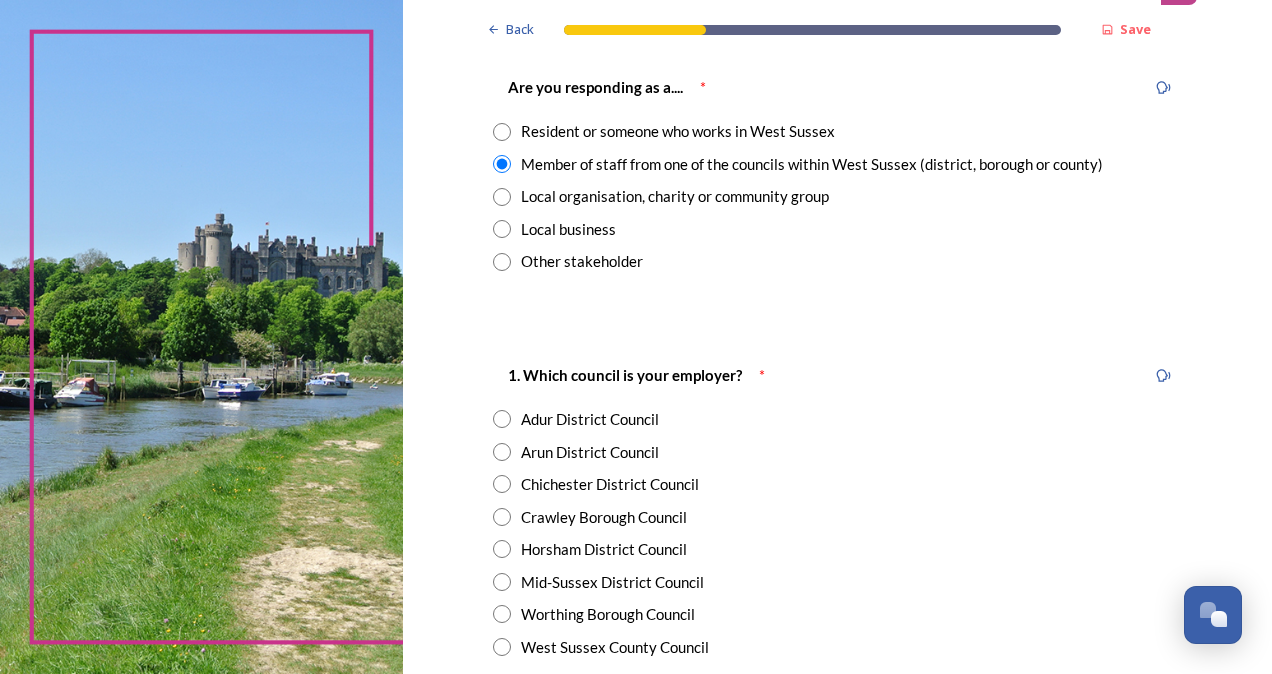 click on "Crawley Borough Council" at bounding box center (604, 517) 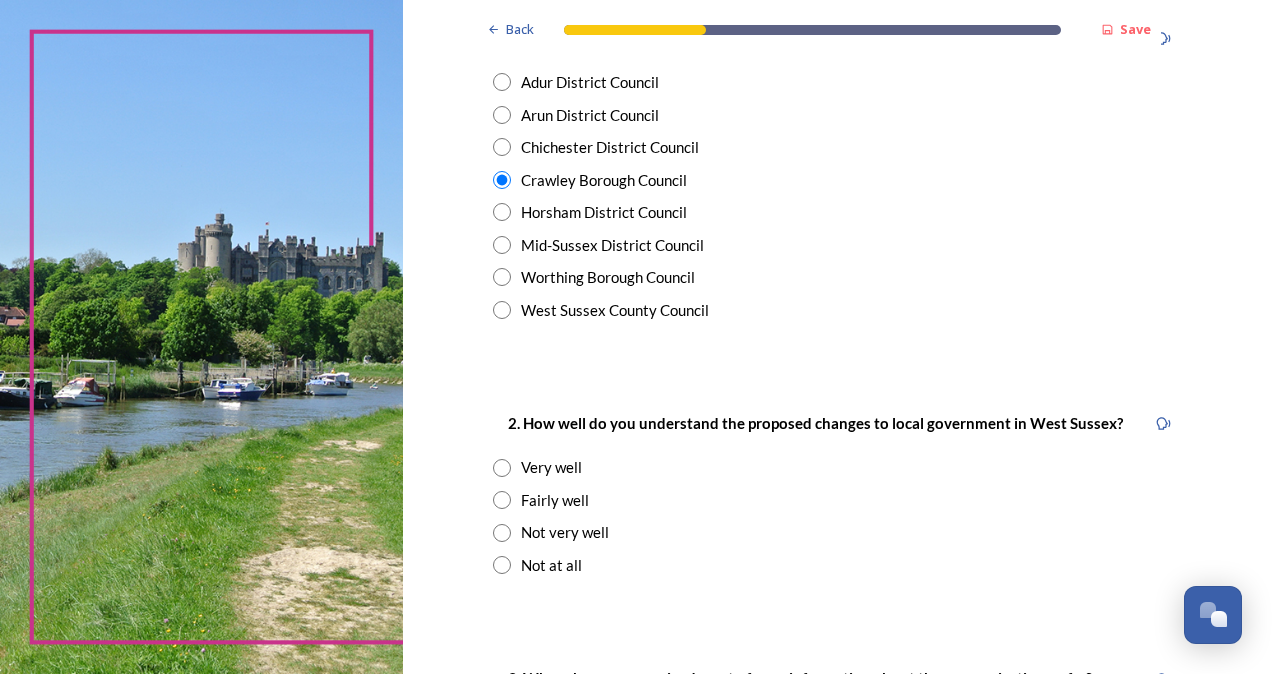 scroll, scrollTop: 480, scrollLeft: 0, axis: vertical 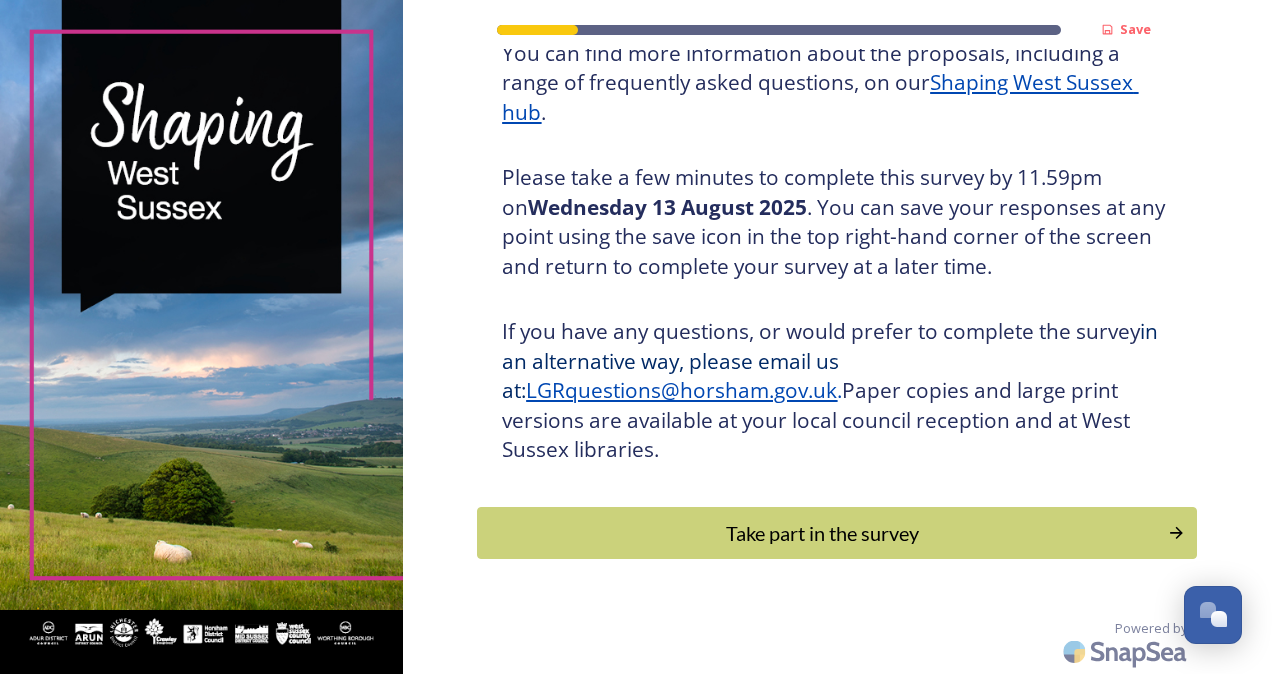 click on "Take part in the survey" at bounding box center (822, 533) 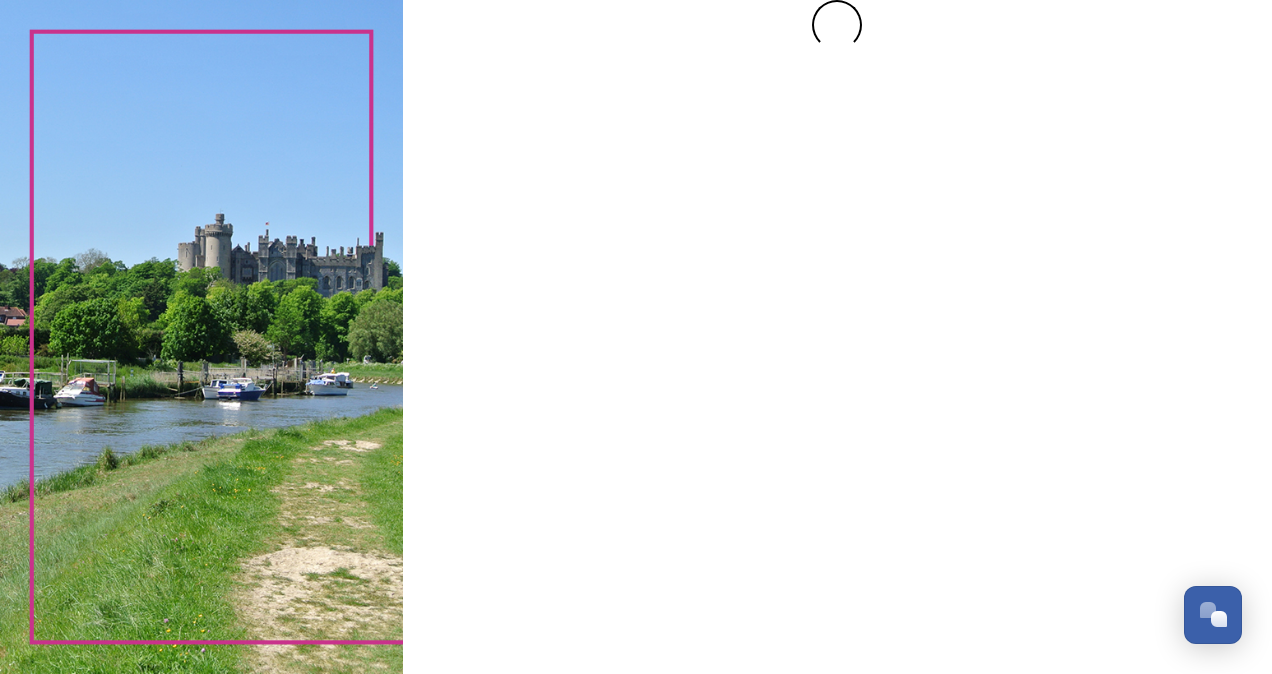 scroll, scrollTop: 0, scrollLeft: 0, axis: both 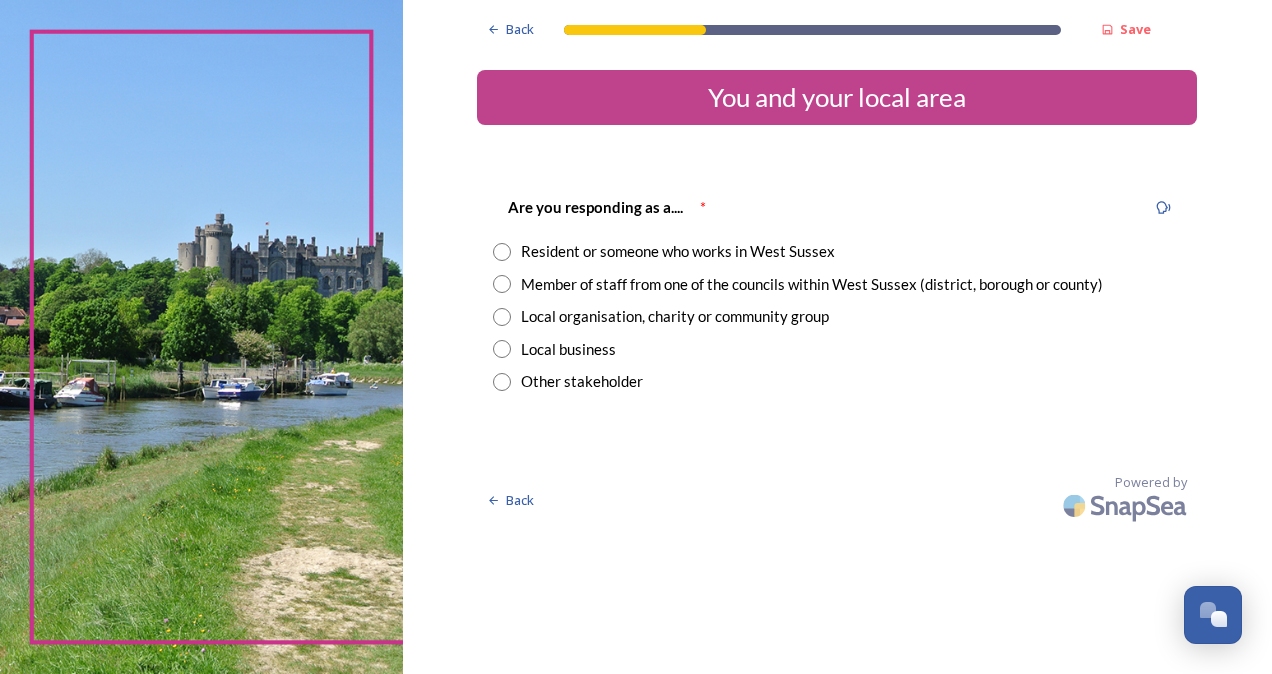 click on "Resident or someone who works in West Sussex" at bounding box center (678, 251) 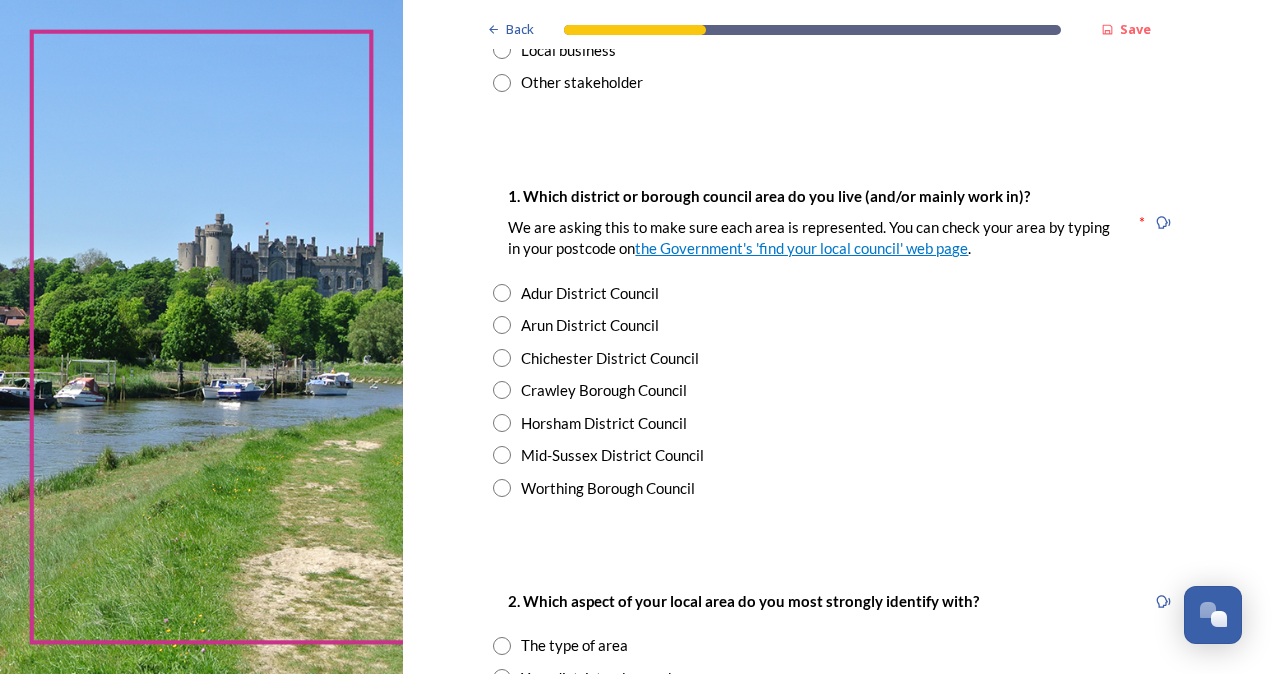 scroll, scrollTop: 360, scrollLeft: 0, axis: vertical 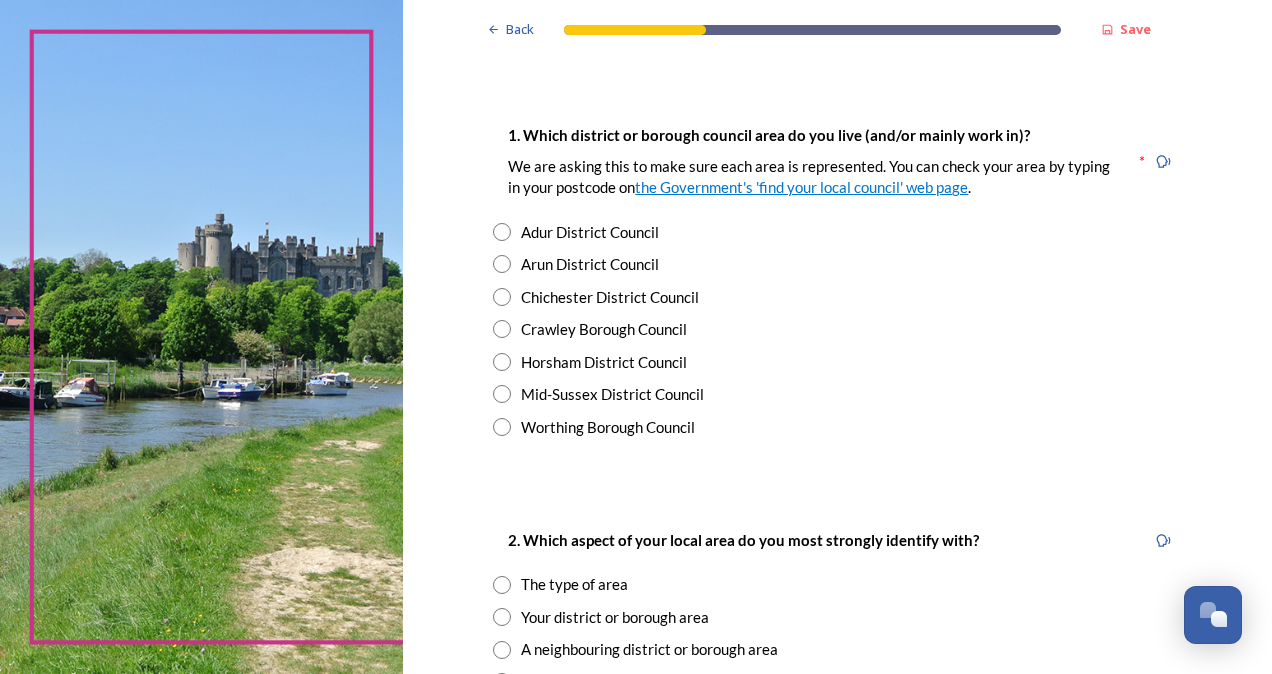 click on "Crawley Borough Council" at bounding box center [604, 329] 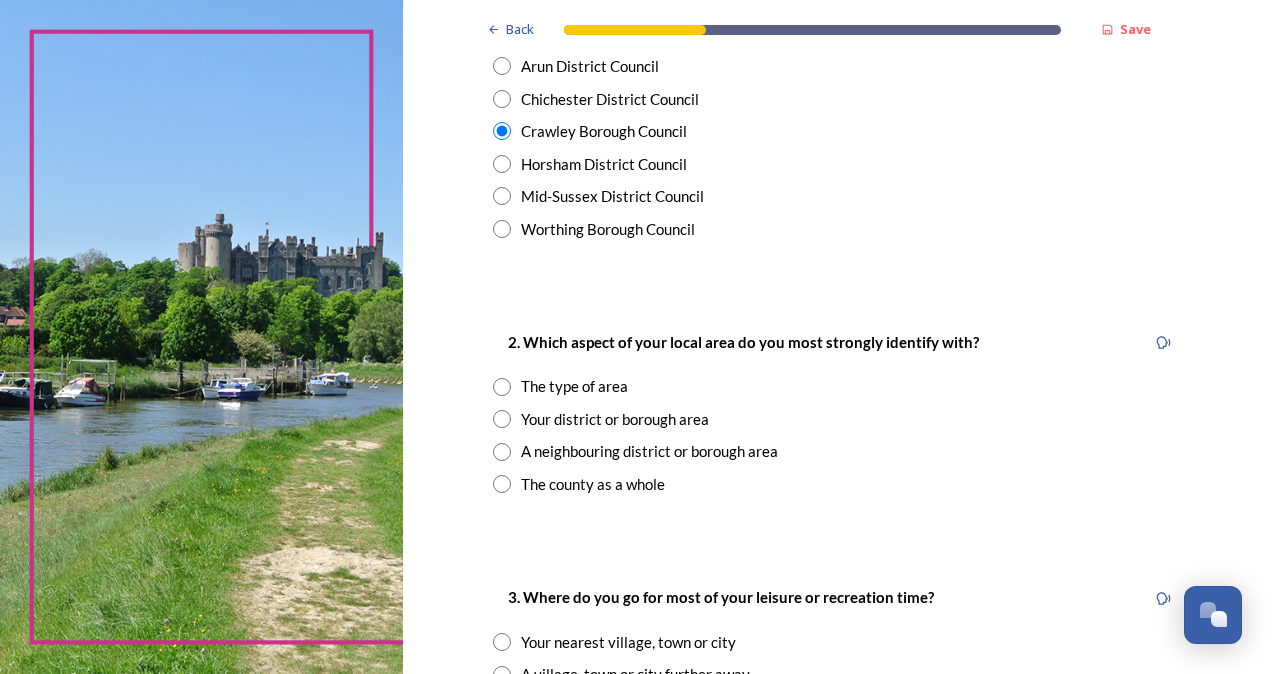 scroll, scrollTop: 560, scrollLeft: 0, axis: vertical 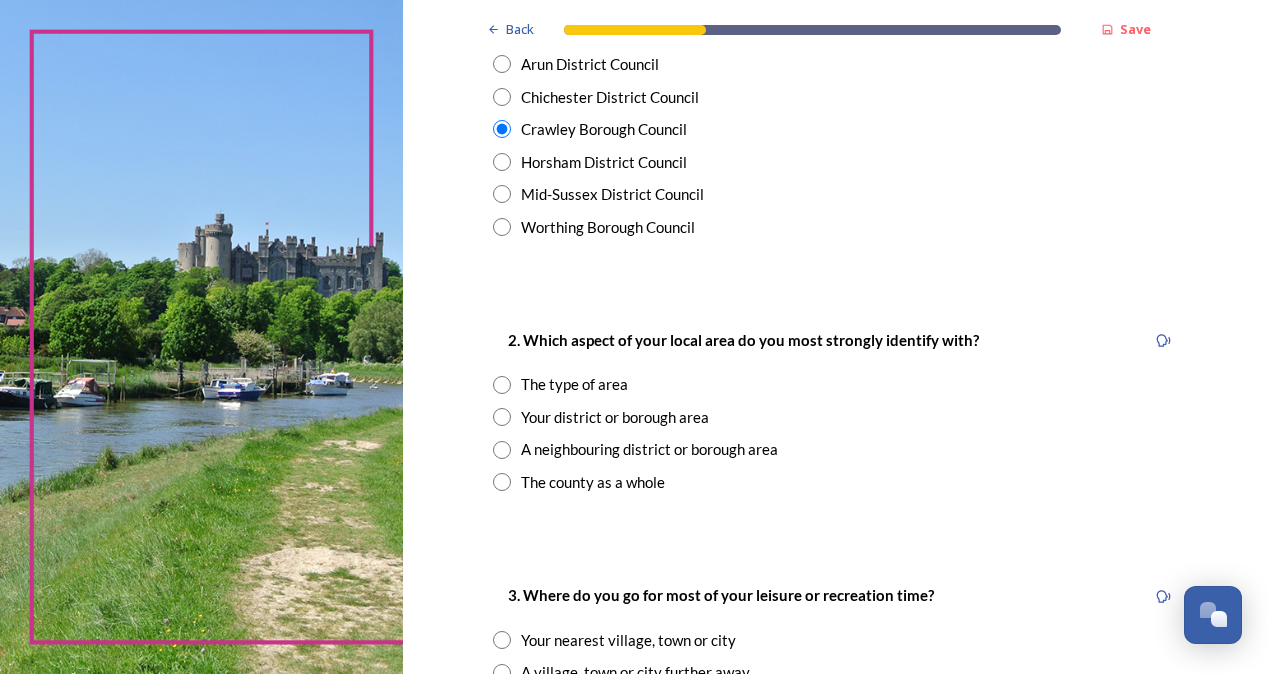 click on "Your district or borough area" at bounding box center (615, 417) 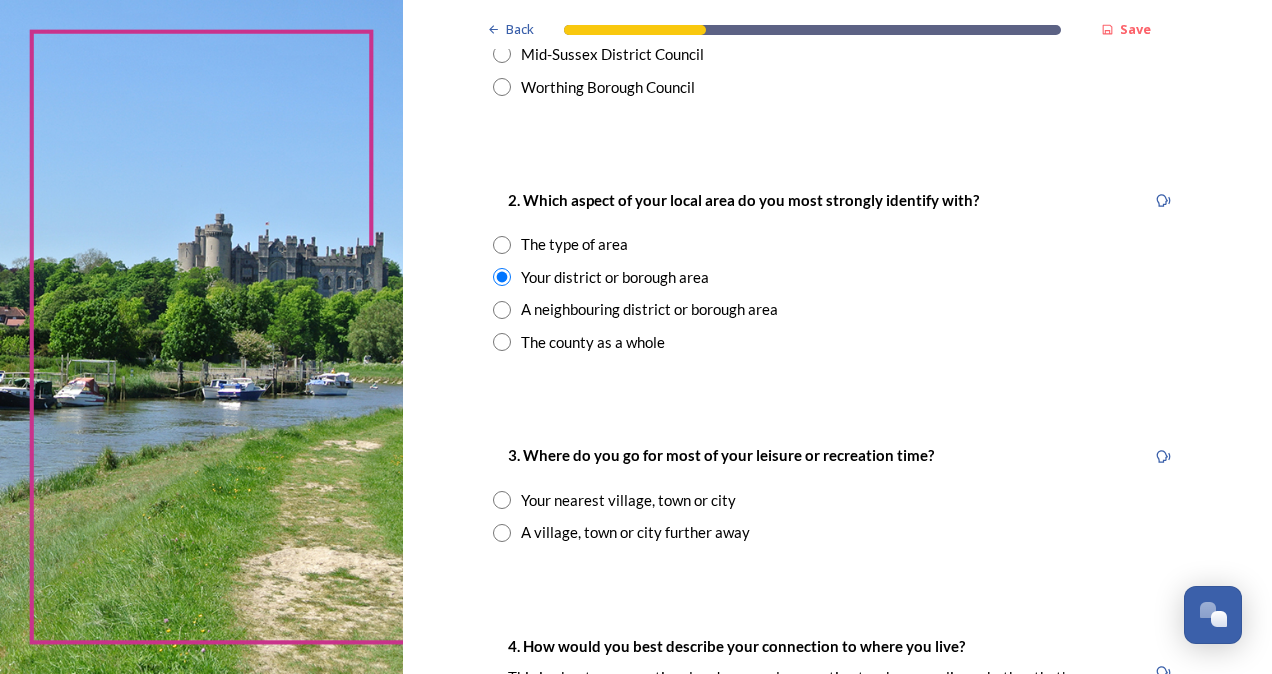 scroll, scrollTop: 720, scrollLeft: 0, axis: vertical 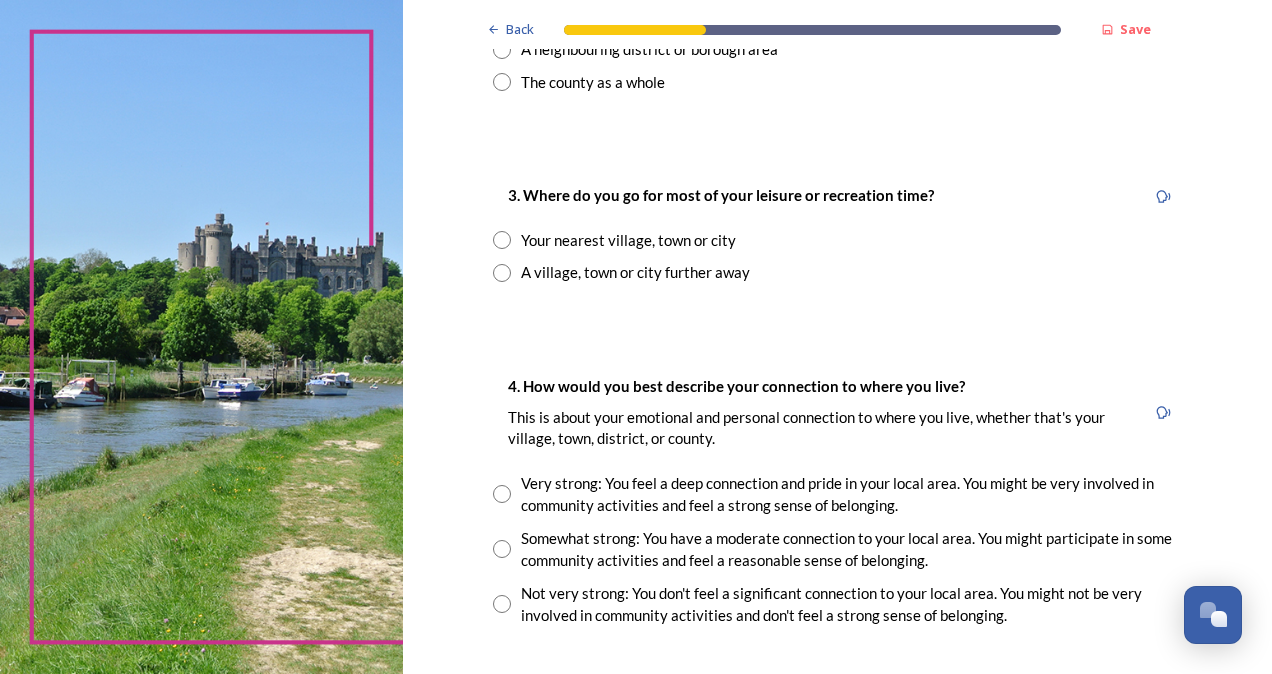 click on "Very strong: You feel a deep connection and pride in your local area. You might be very involved in community activities and feel a strong sense of belonging." at bounding box center [851, 494] 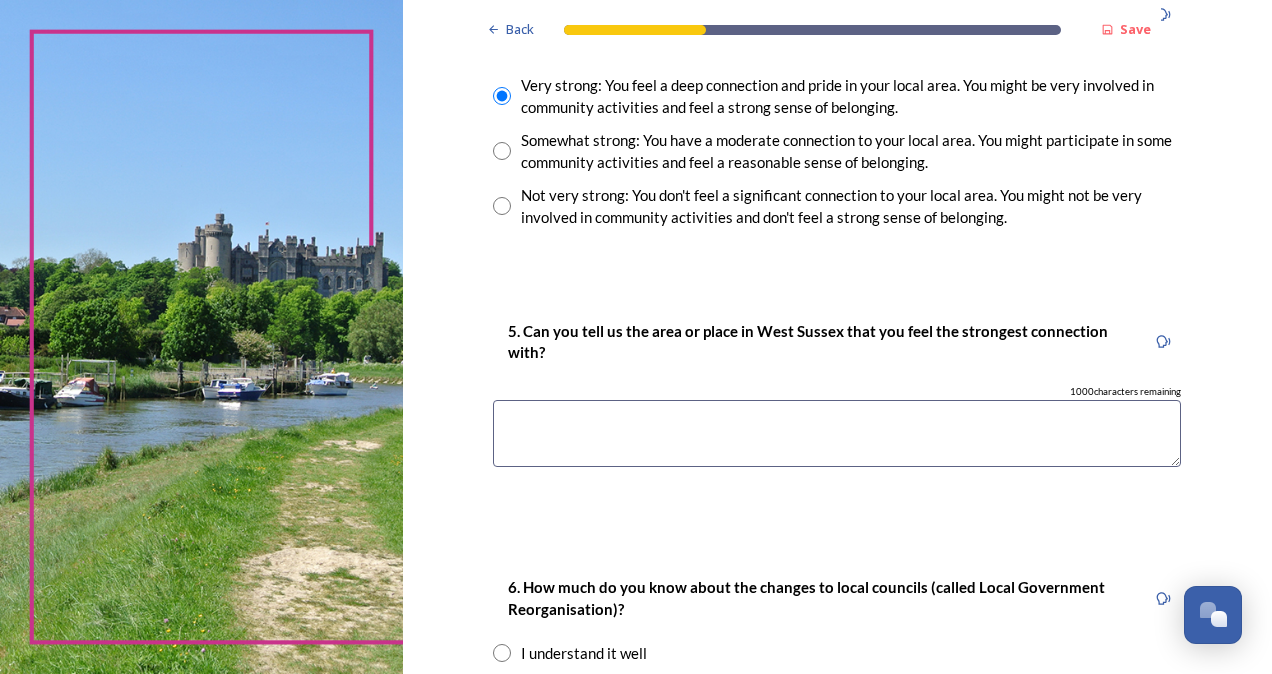 scroll, scrollTop: 1360, scrollLeft: 0, axis: vertical 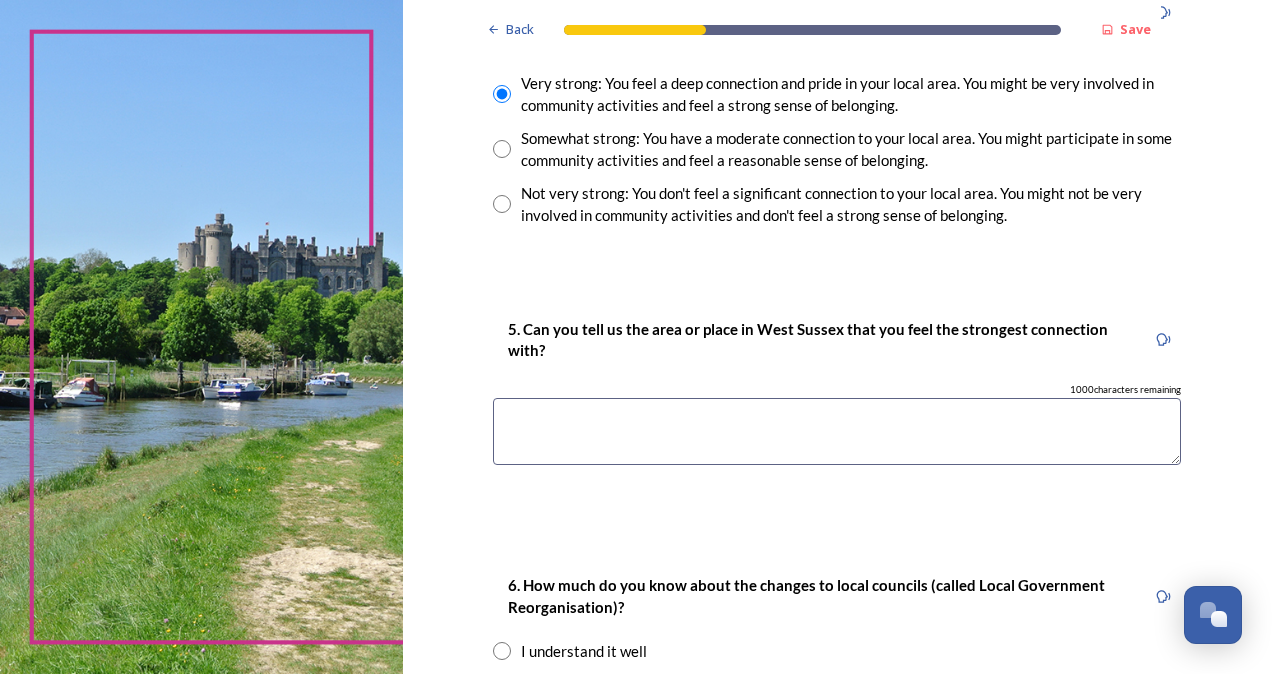 click at bounding box center (837, 431) 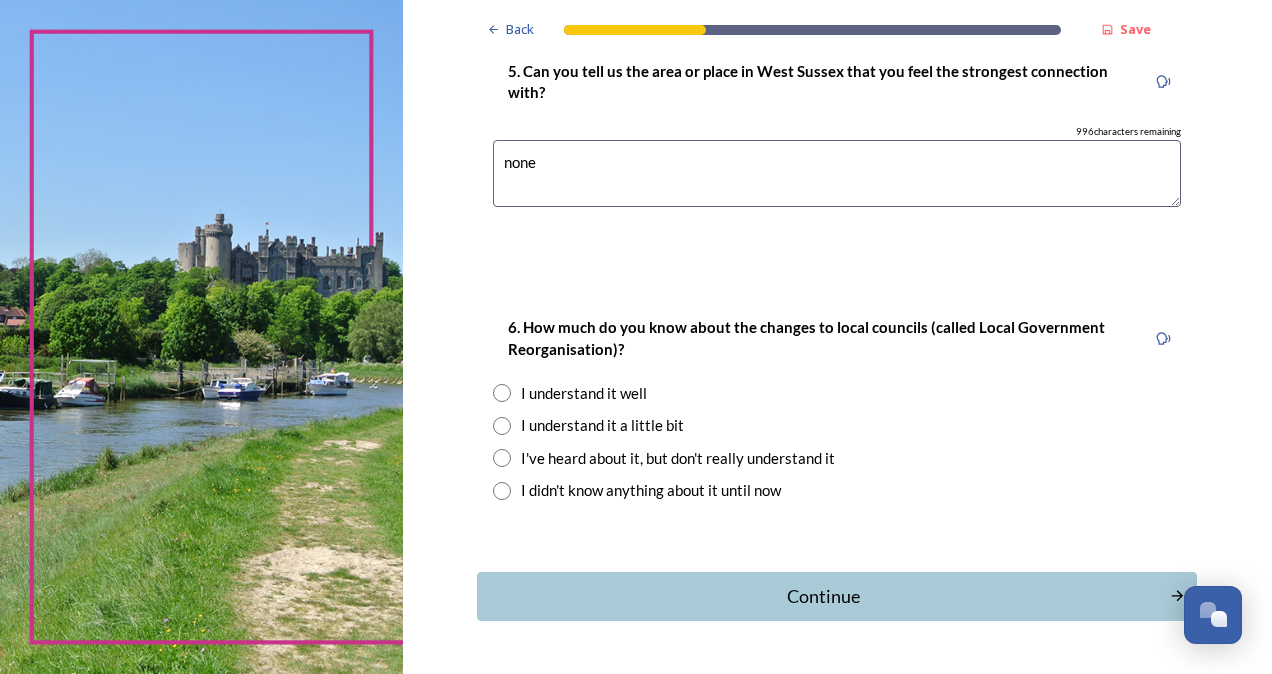 scroll, scrollTop: 1640, scrollLeft: 0, axis: vertical 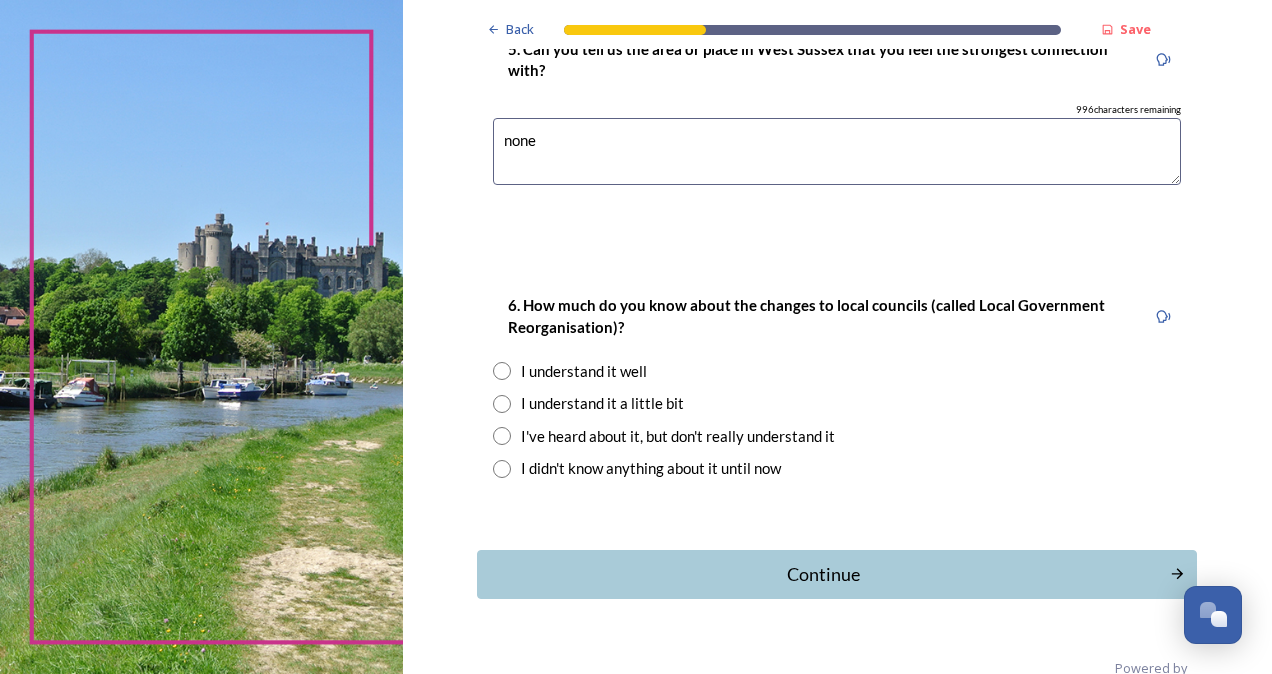 type on "none" 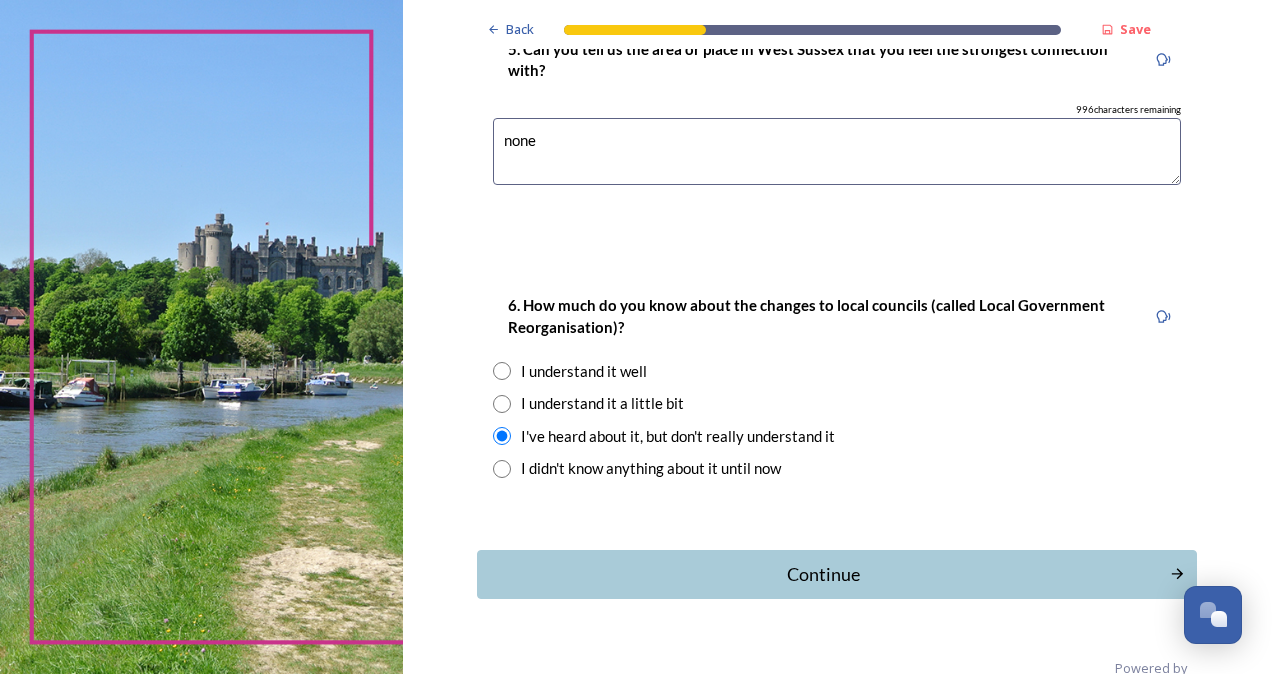 click on "Continue" at bounding box center (823, 574) 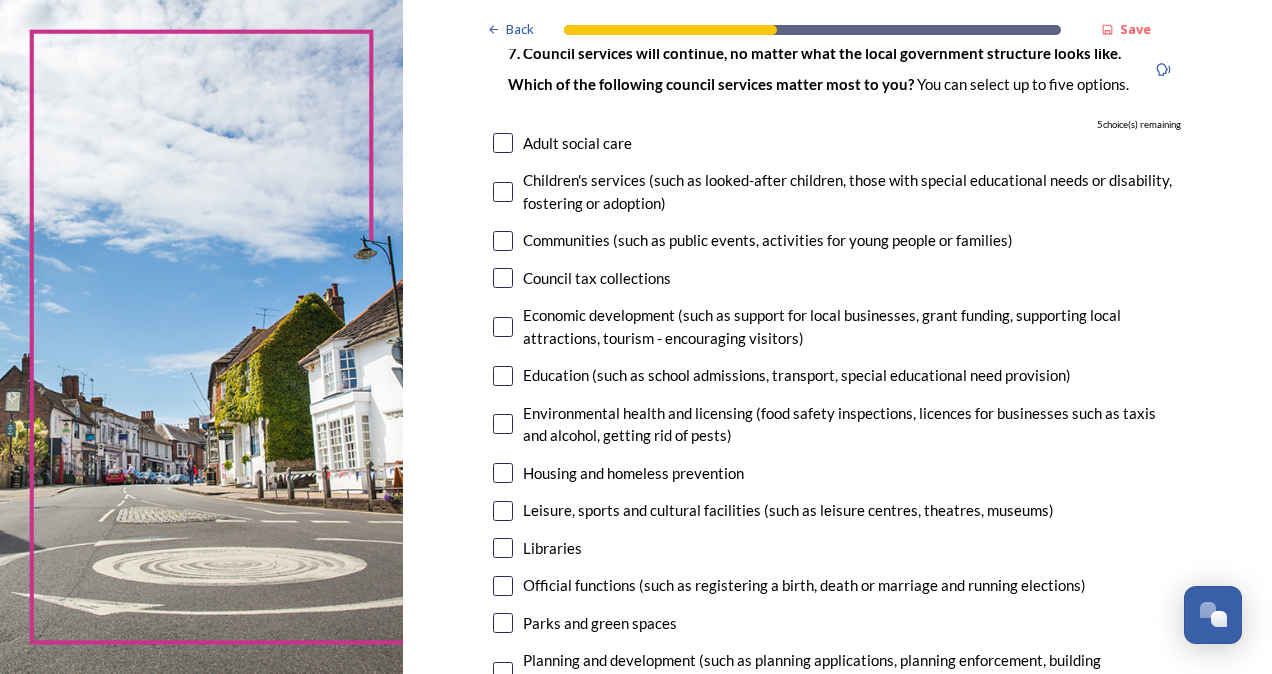 scroll, scrollTop: 160, scrollLeft: 0, axis: vertical 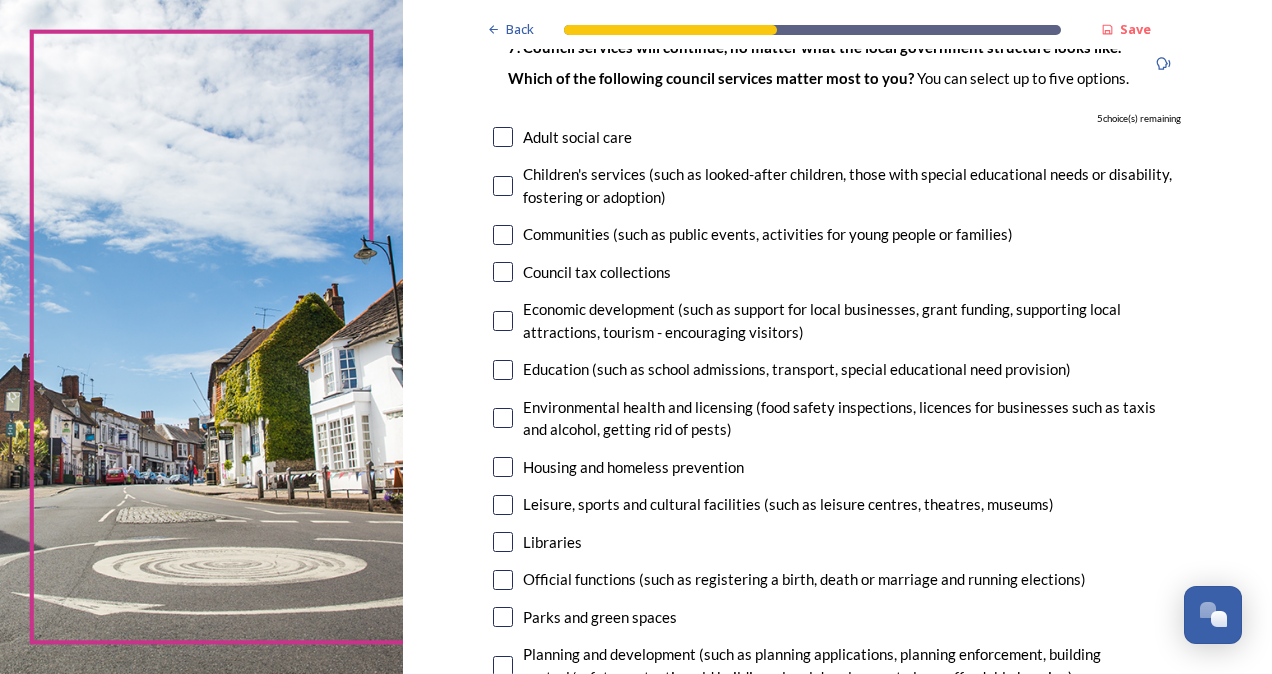 click on "Libraries" at bounding box center (552, 542) 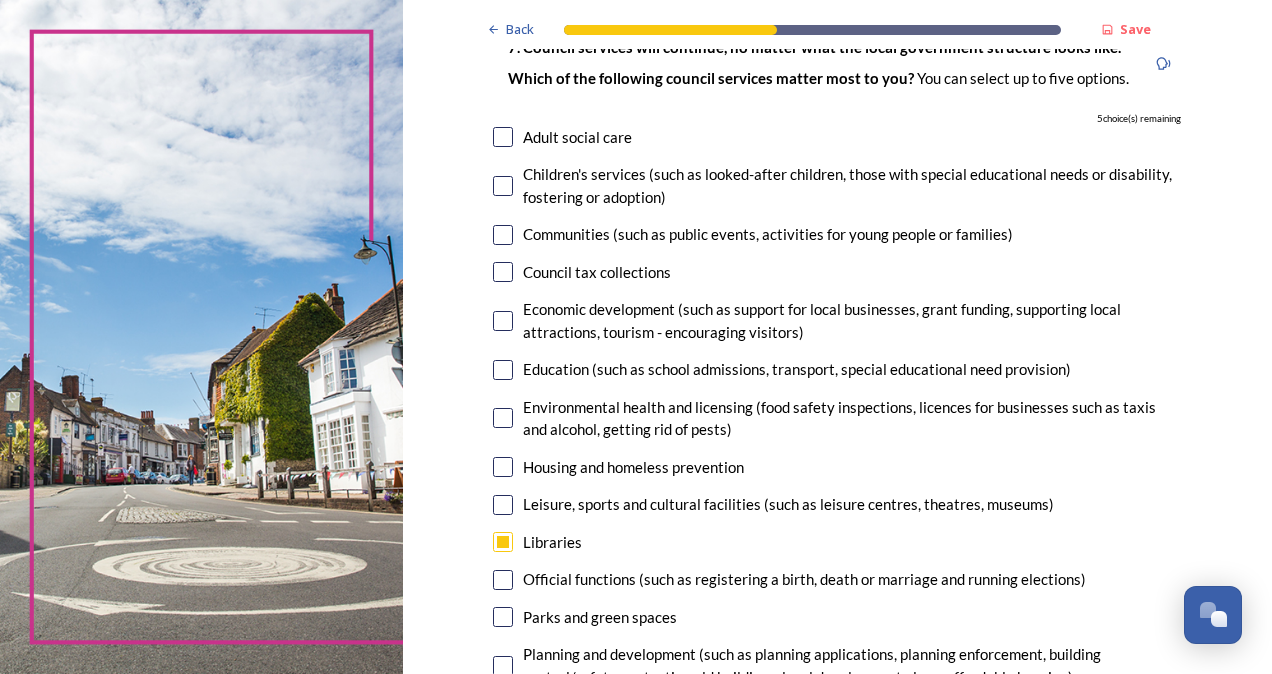 checkbox on "true" 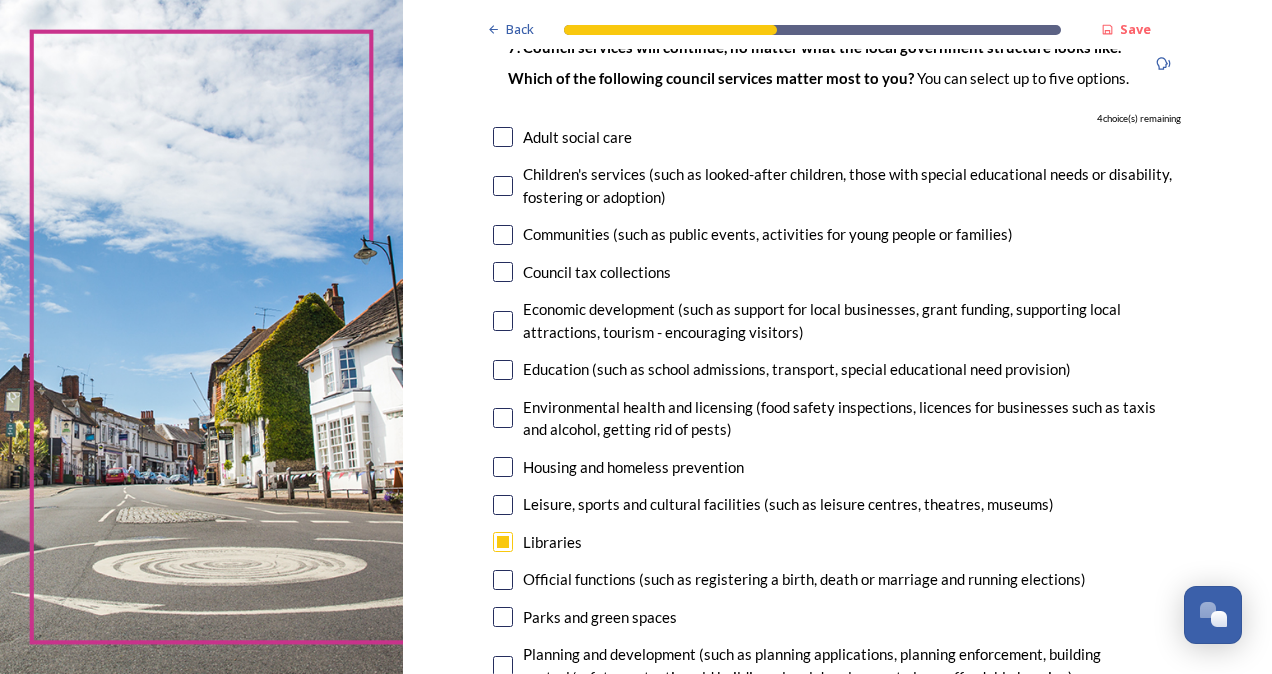 click on "Parks and green spaces" at bounding box center [600, 617] 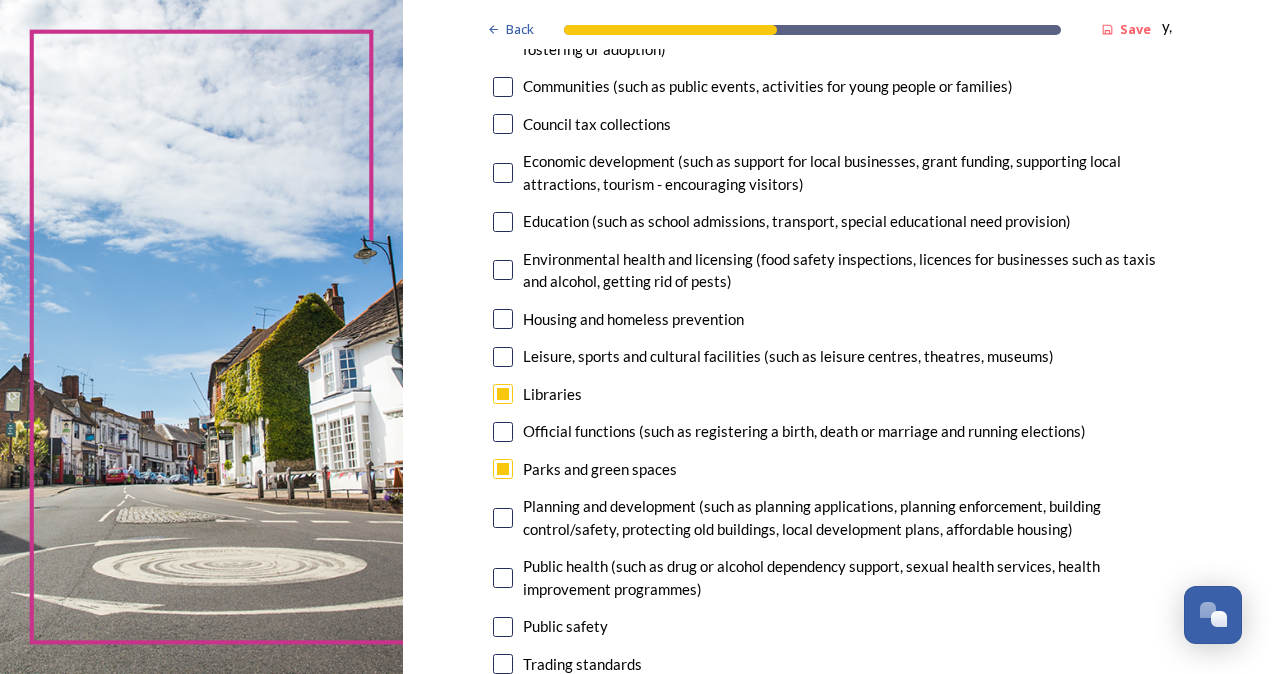 scroll, scrollTop: 320, scrollLeft: 0, axis: vertical 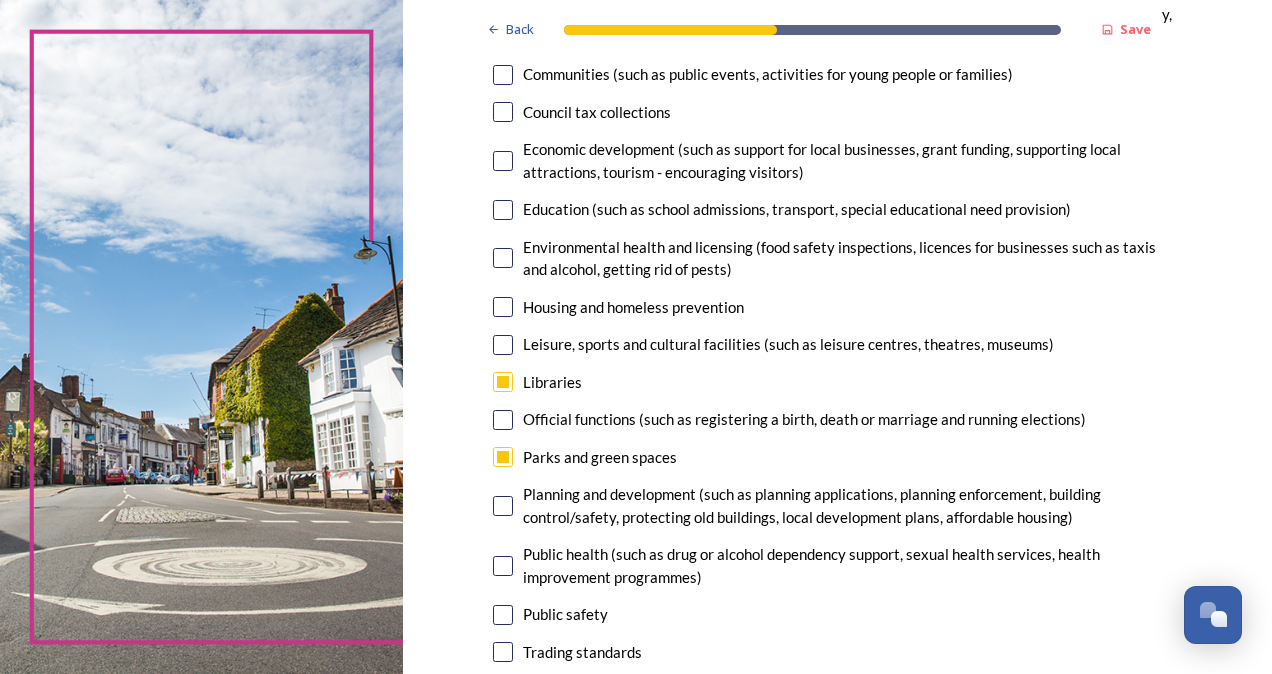 click on "Planning and development (such as planning applications, planning enforcement, building control/safety, protecting old buildings, local development plans, affordable housing)" at bounding box center [852, 505] 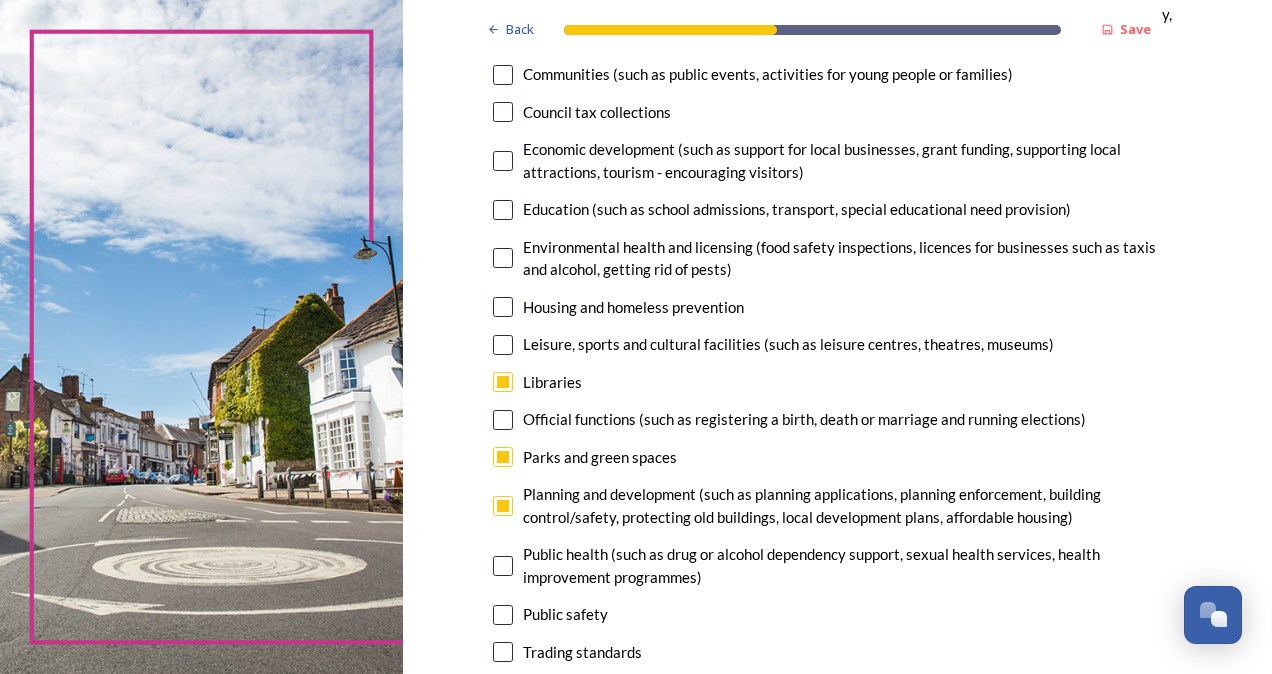 checkbox on "true" 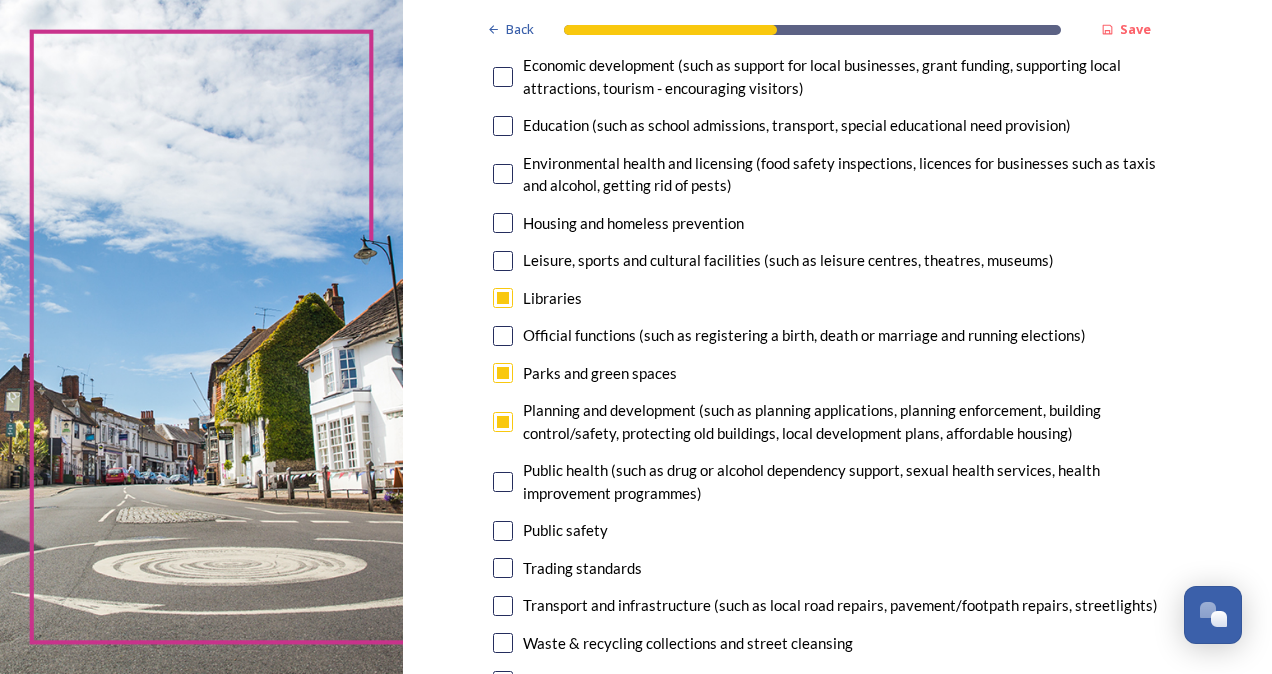scroll, scrollTop: 440, scrollLeft: 0, axis: vertical 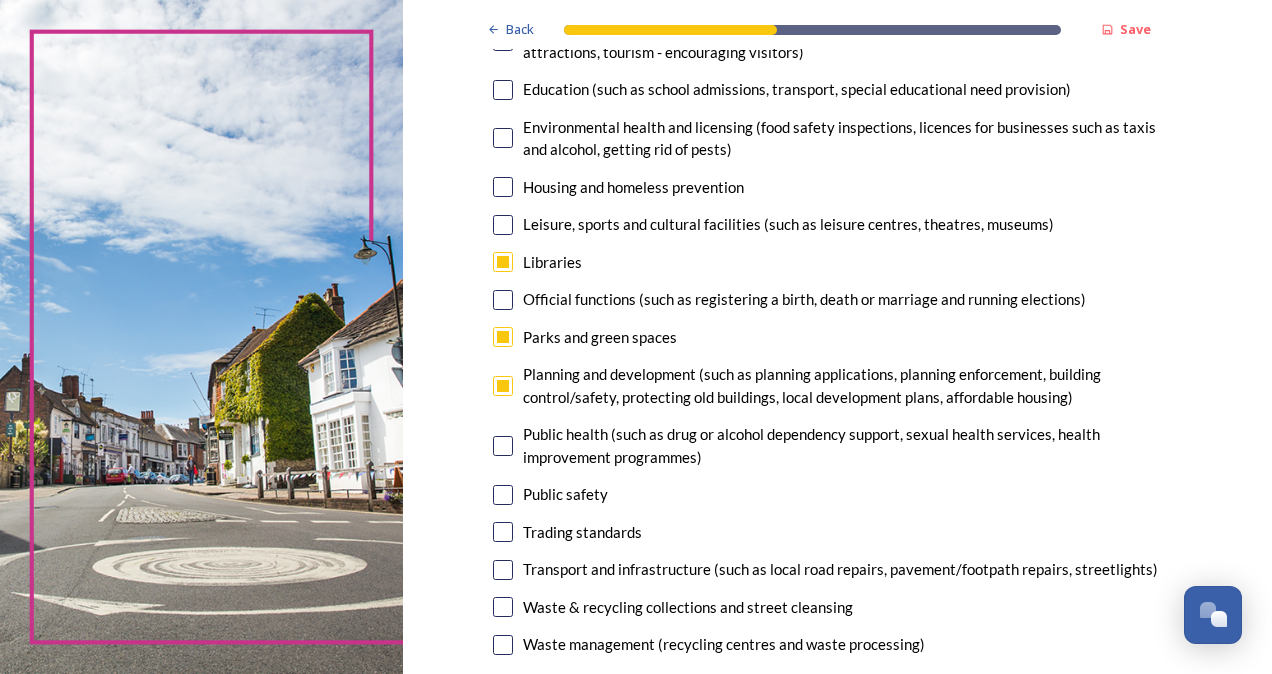 click on "Public safety" at bounding box center (565, 494) 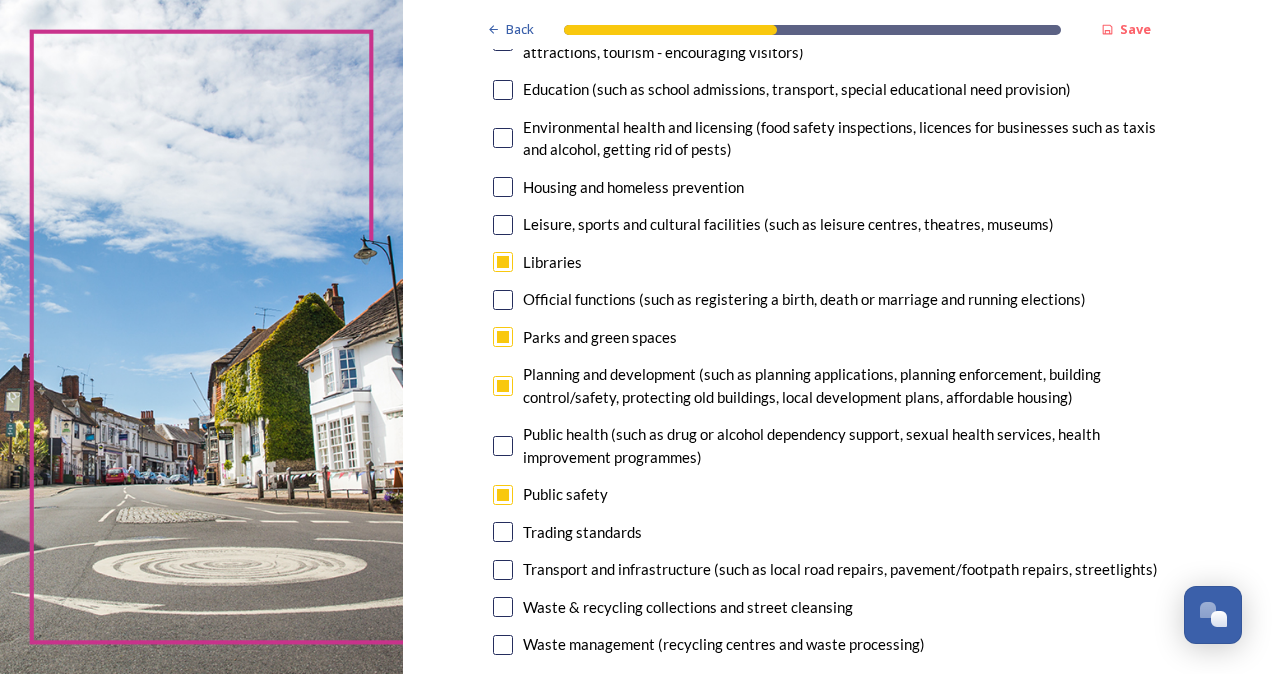 checkbox on "true" 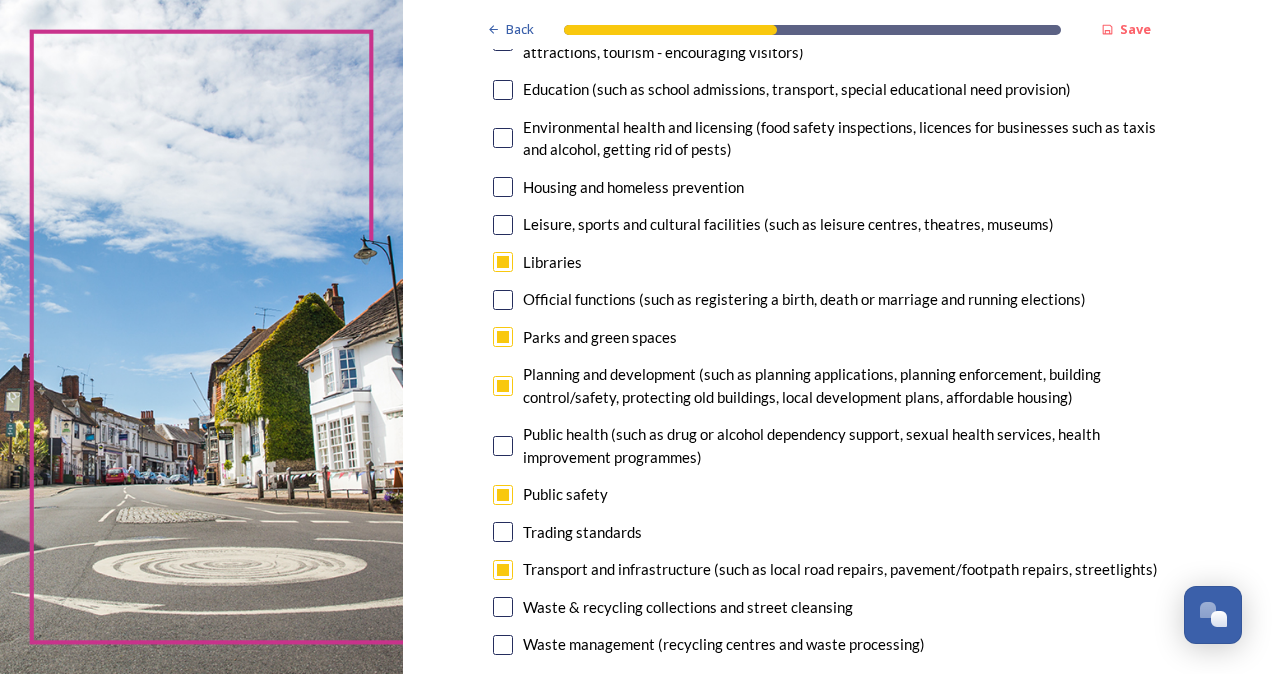 checkbox on "true" 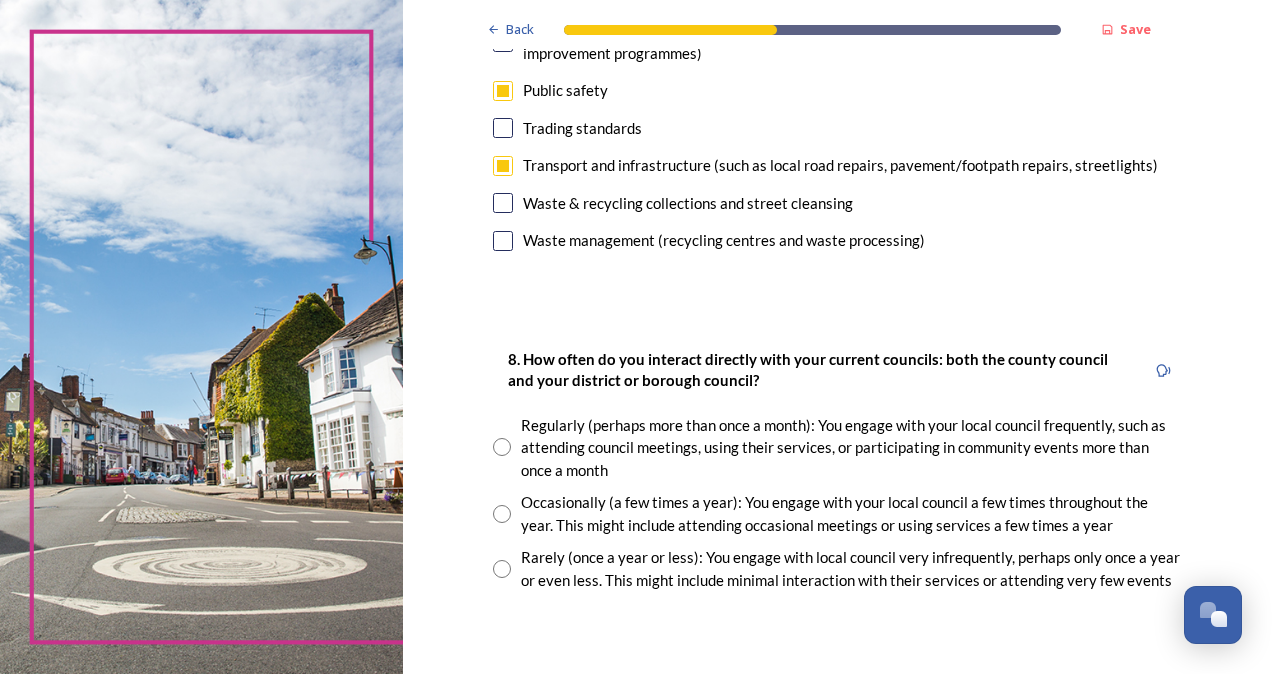 scroll, scrollTop: 880, scrollLeft: 0, axis: vertical 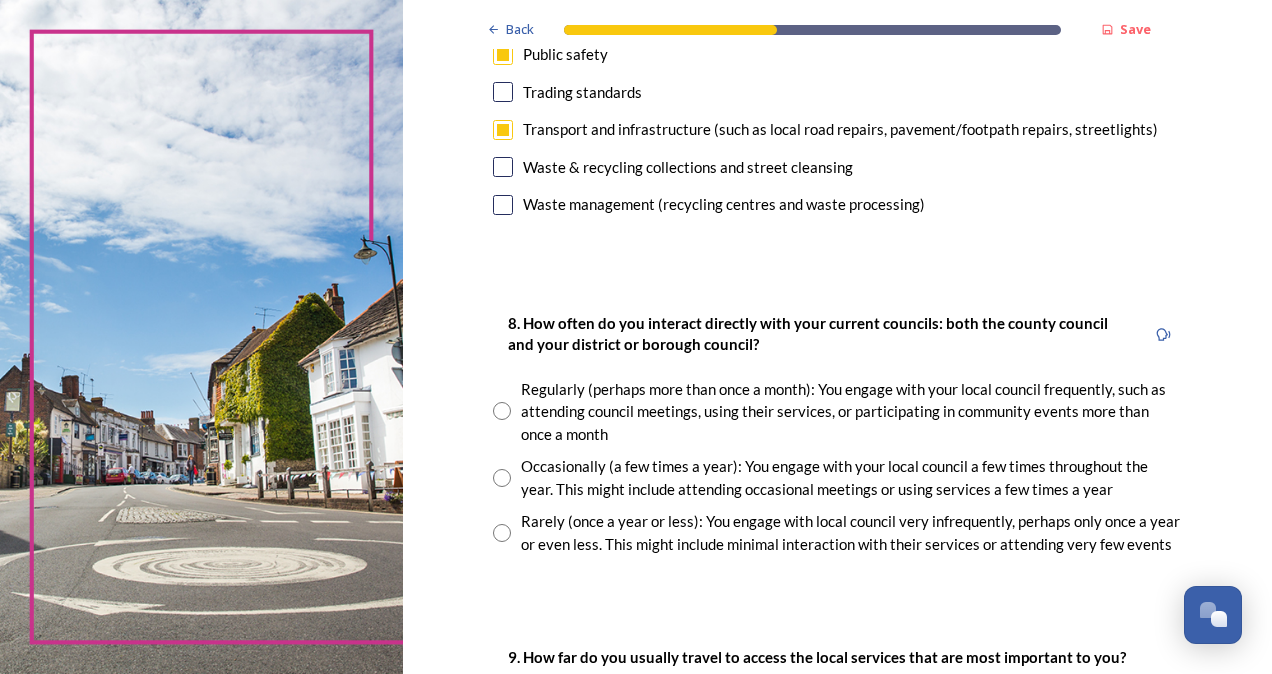 click on "Rarely (once a year or less): You engage with local council very infrequently, perhaps only once a year or even less. This might include minimal interaction with their services or attending very few events" at bounding box center (851, 532) 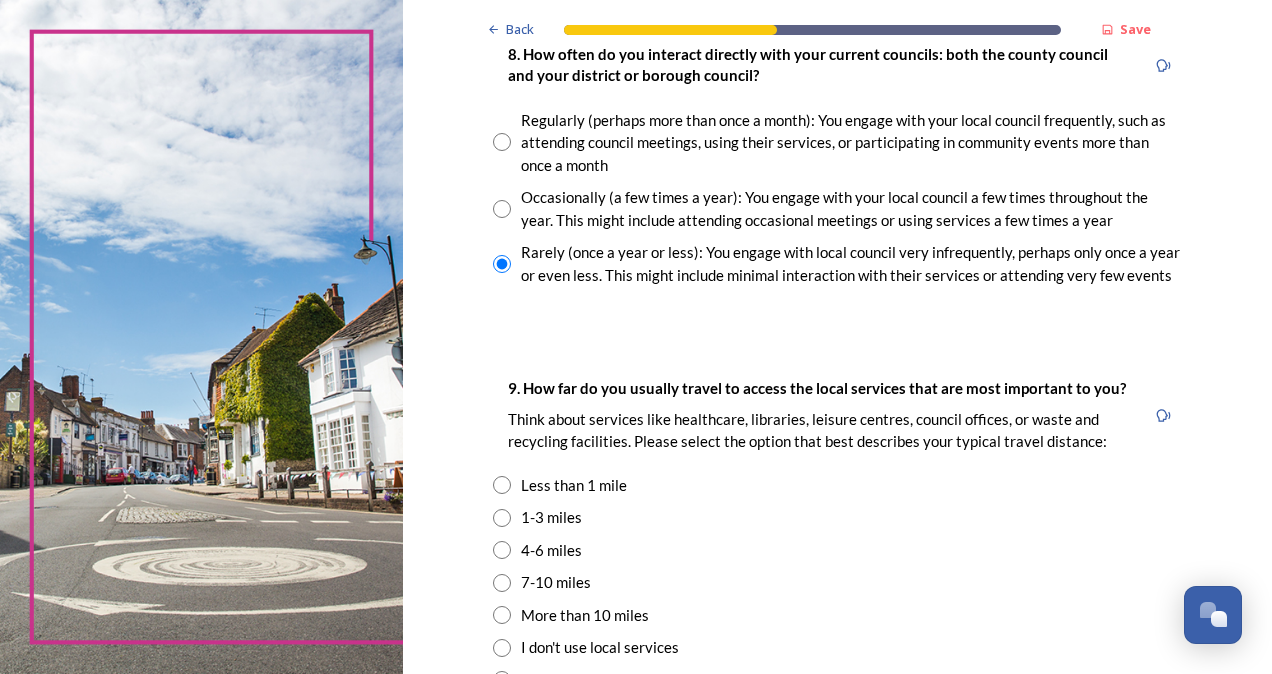 scroll, scrollTop: 1160, scrollLeft: 0, axis: vertical 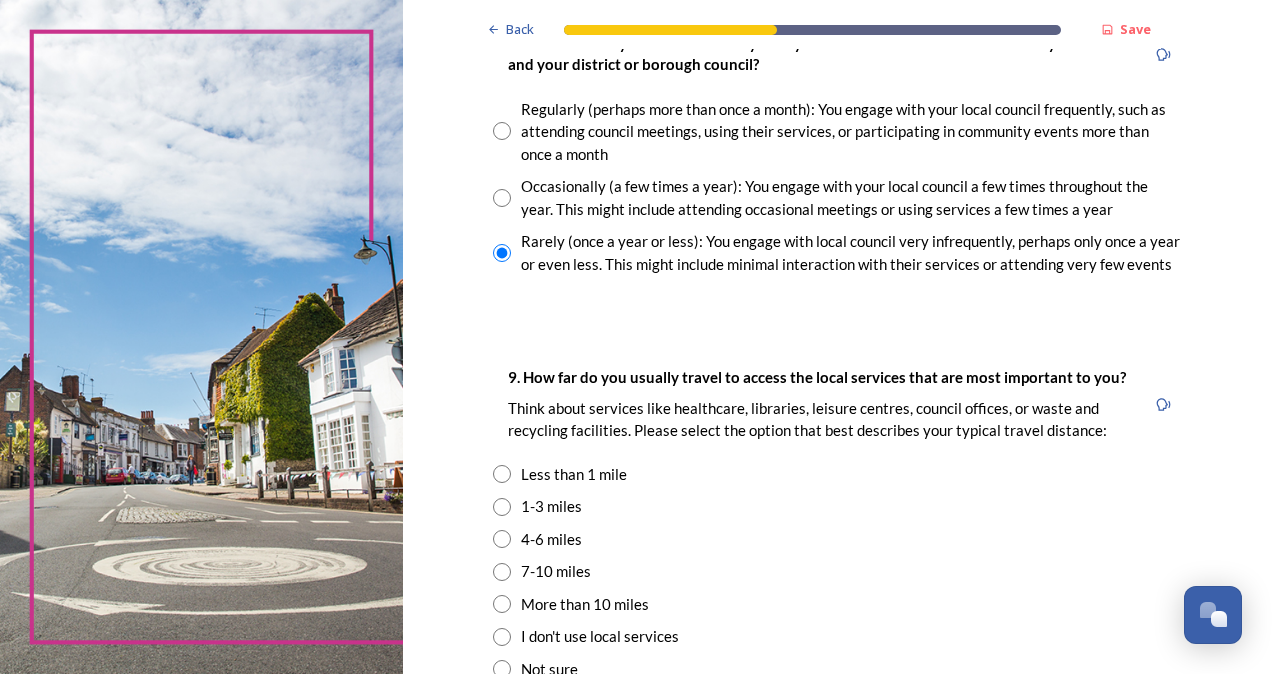 click on "1-3 miles" at bounding box center [551, 506] 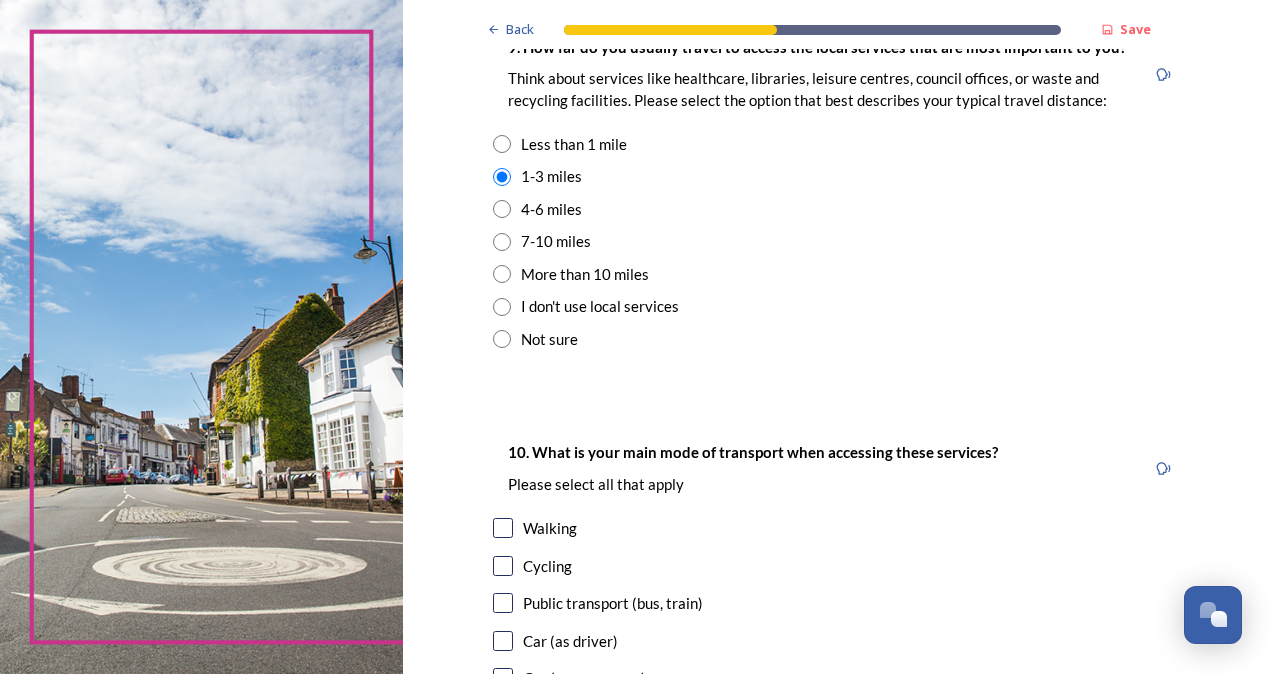 scroll, scrollTop: 1520, scrollLeft: 0, axis: vertical 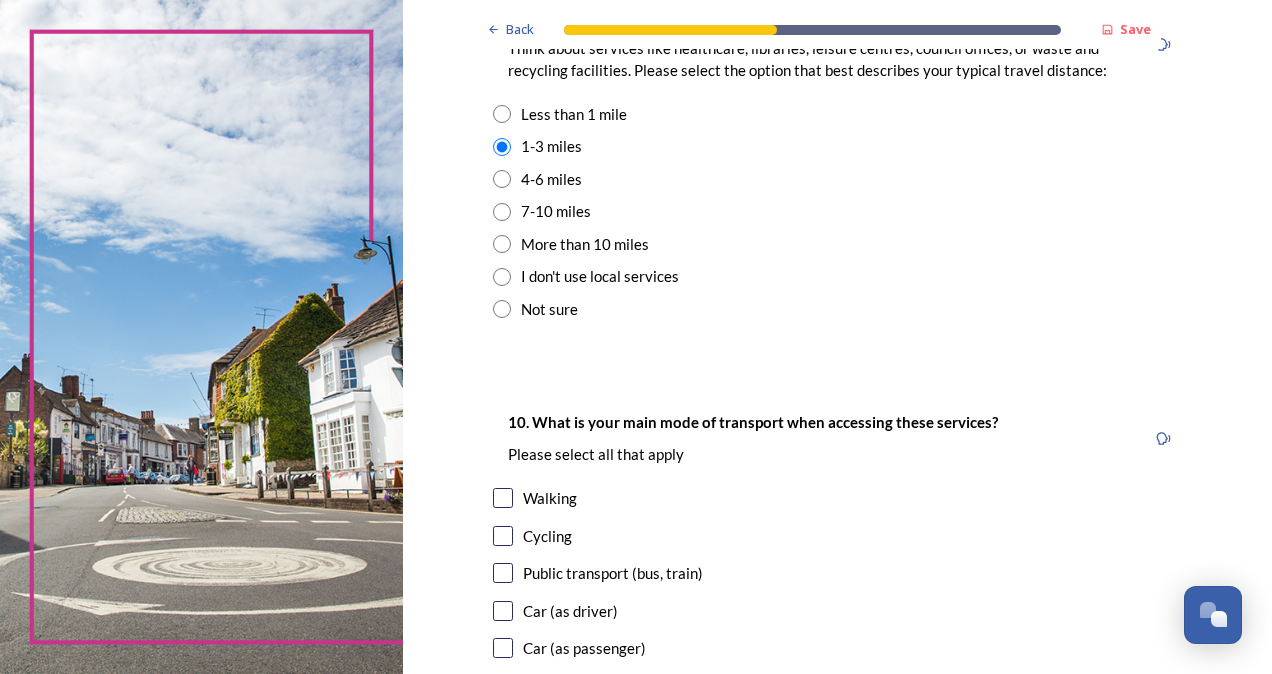 click on "Walking" at bounding box center [550, 498] 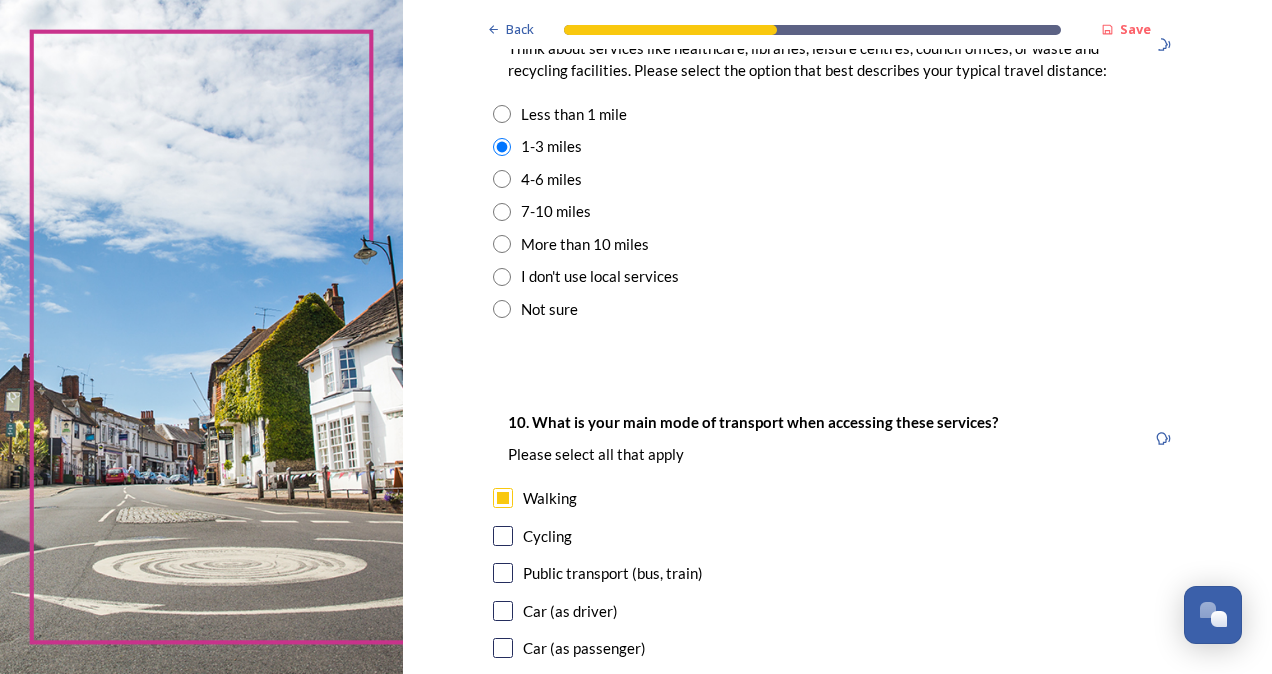 checkbox on "true" 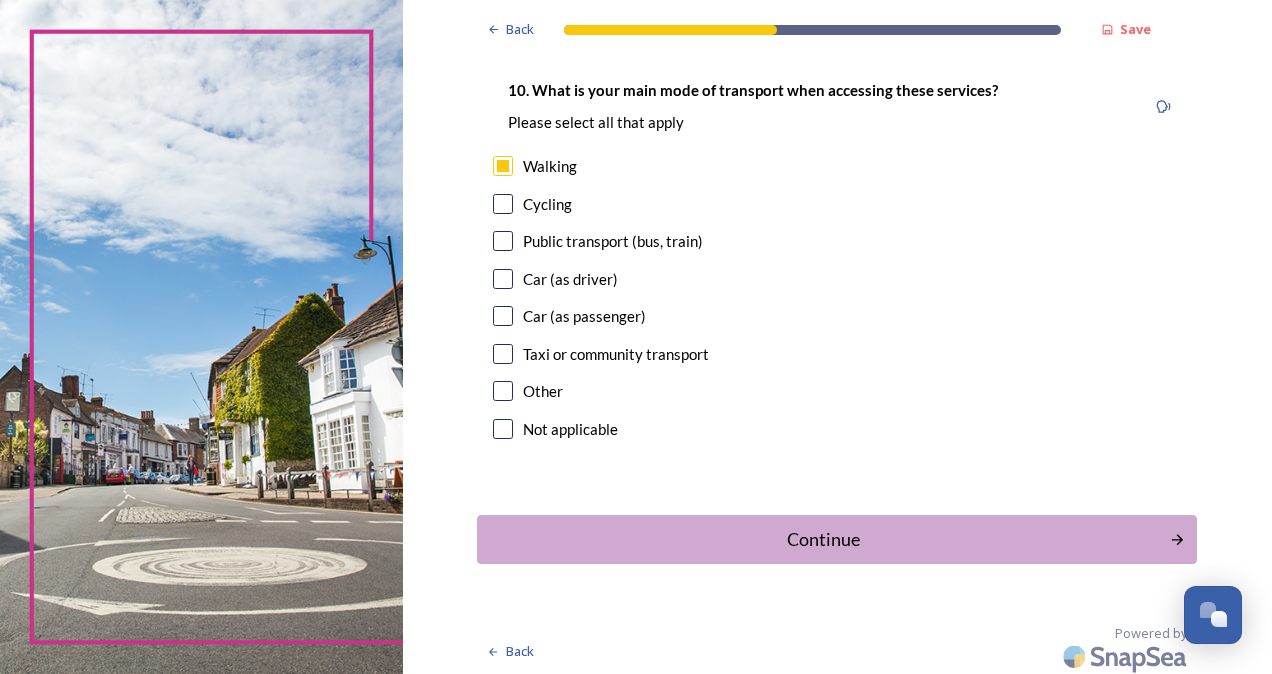 scroll, scrollTop: 1857, scrollLeft: 0, axis: vertical 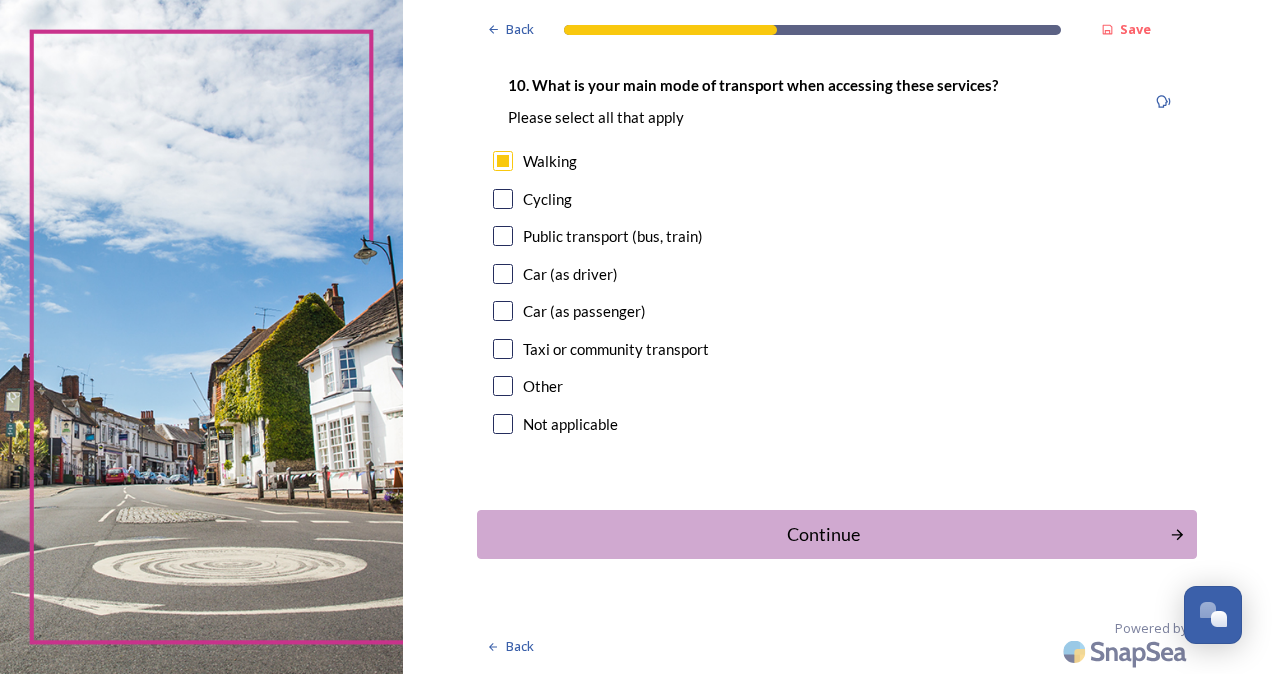 click on "Continue" at bounding box center [823, 534] 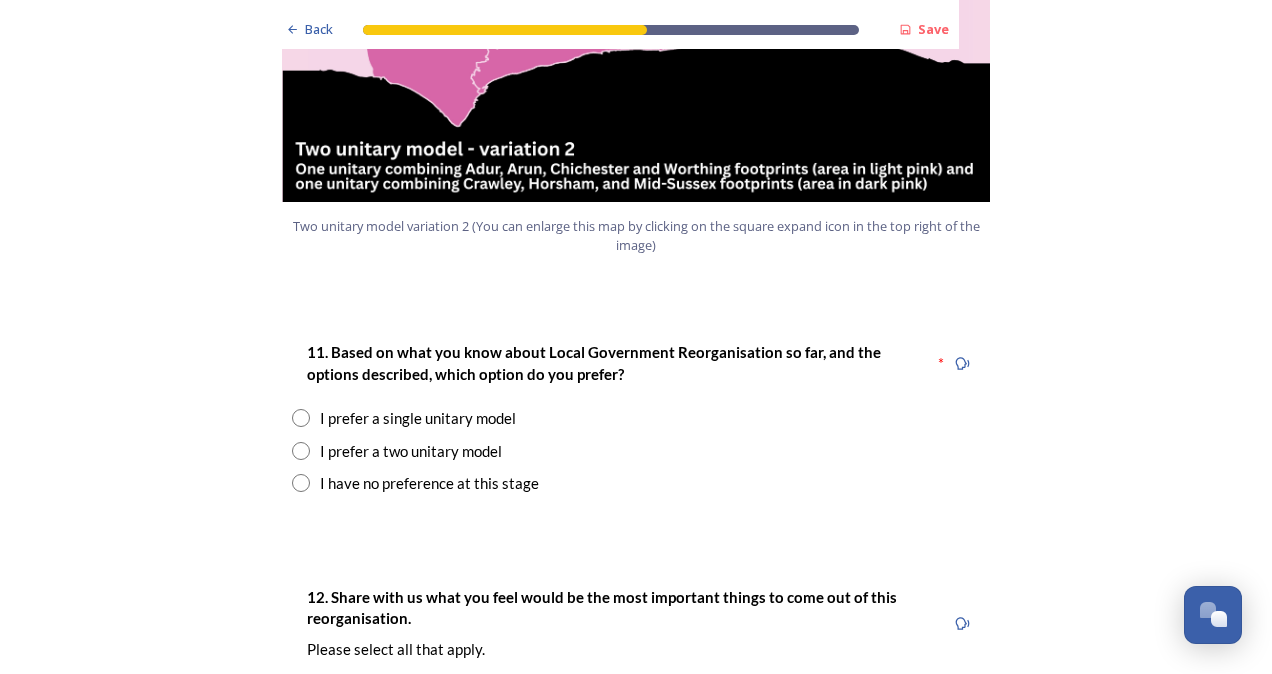 scroll, scrollTop: 2480, scrollLeft: 0, axis: vertical 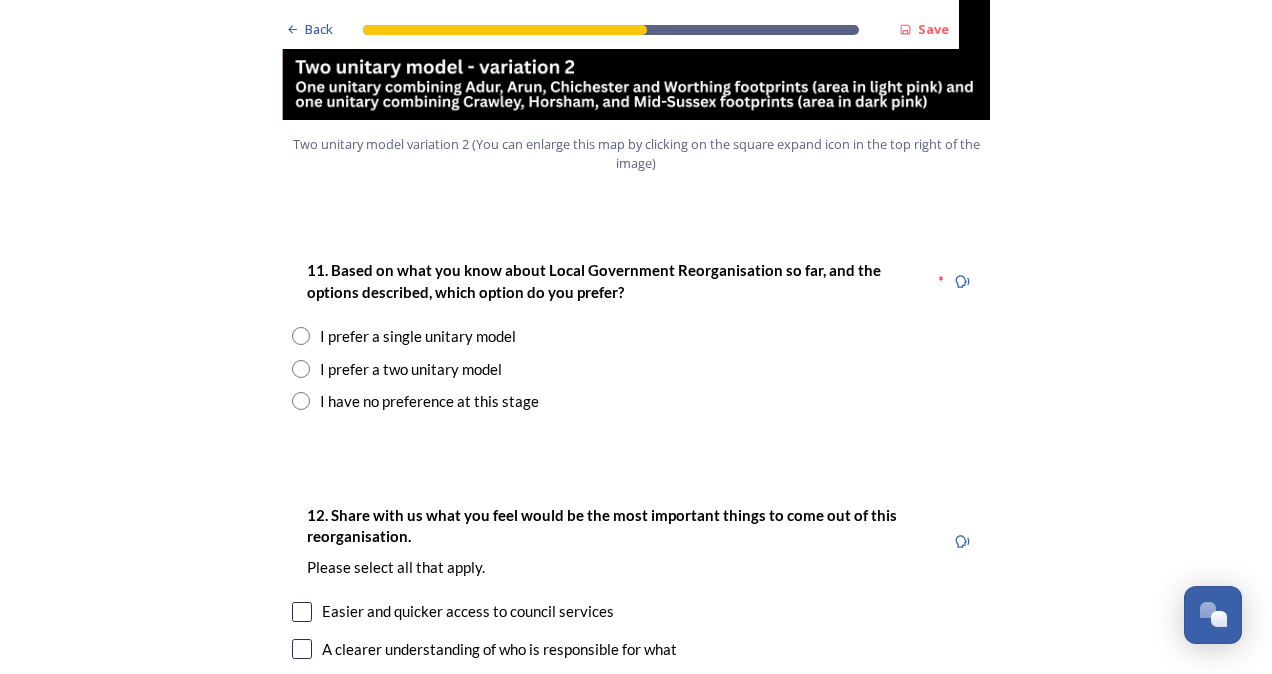 click on "I have no preference at this stage" at bounding box center [429, 401] 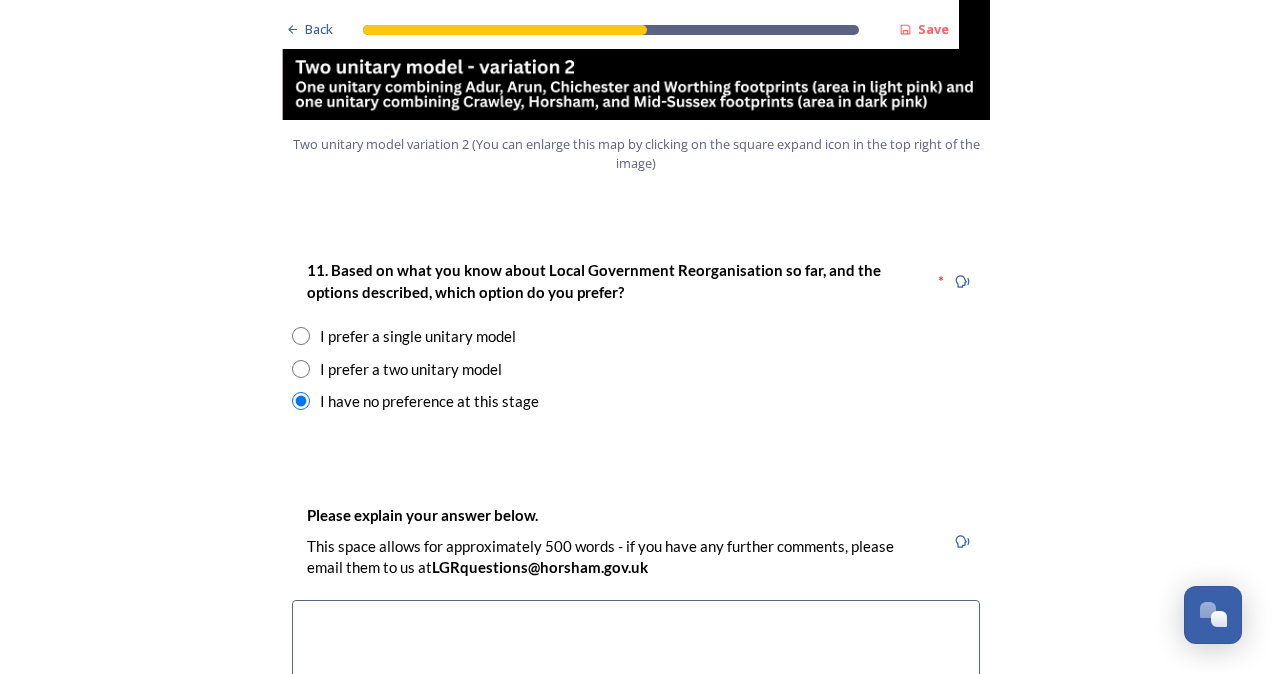 click at bounding box center [636, 712] 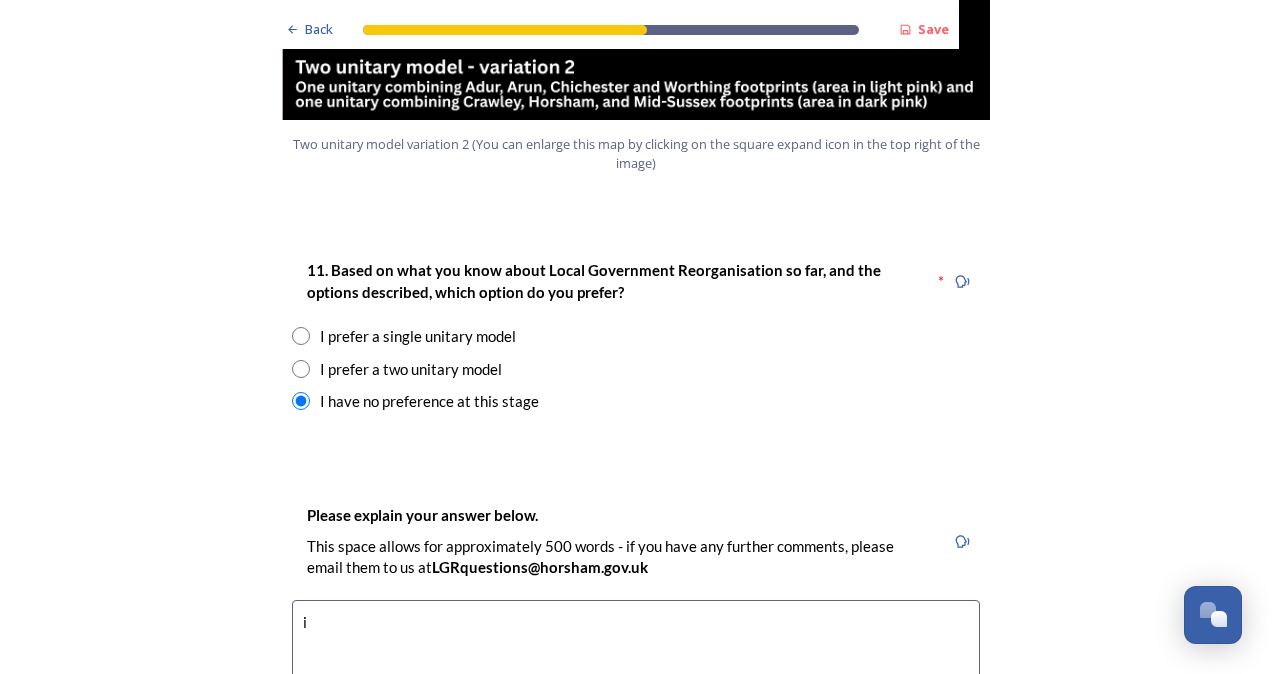 type on "i" 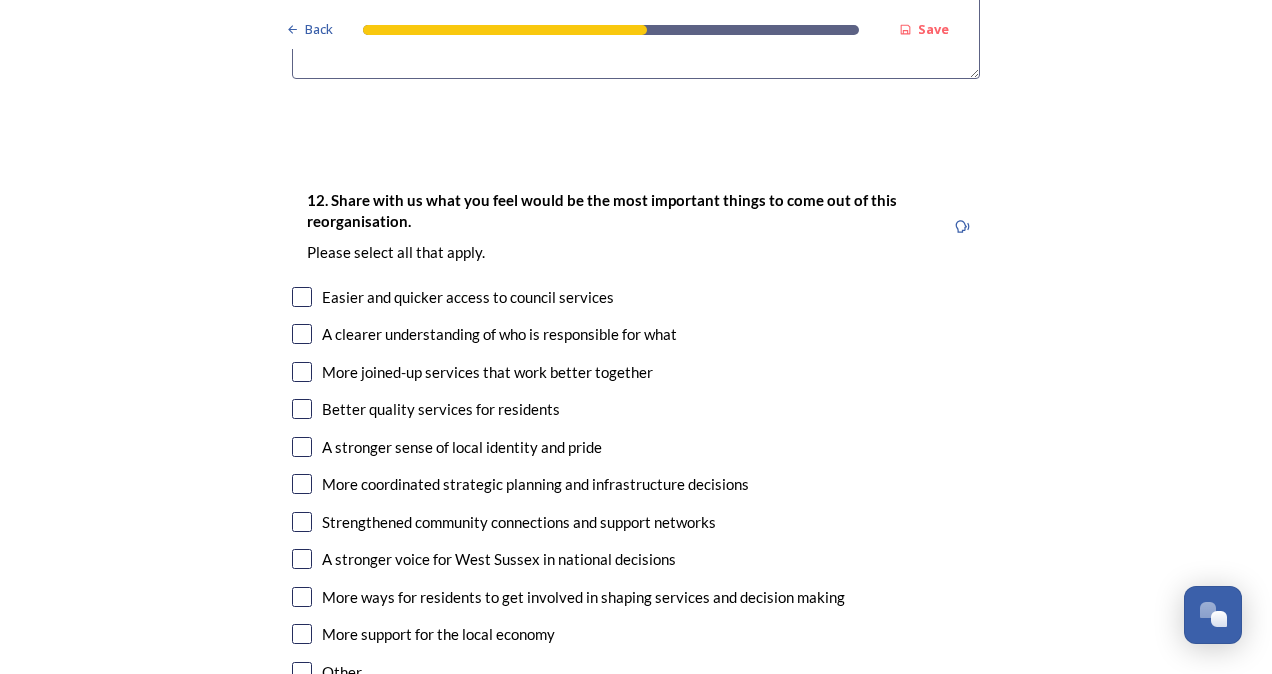 scroll, scrollTop: 3240, scrollLeft: 0, axis: vertical 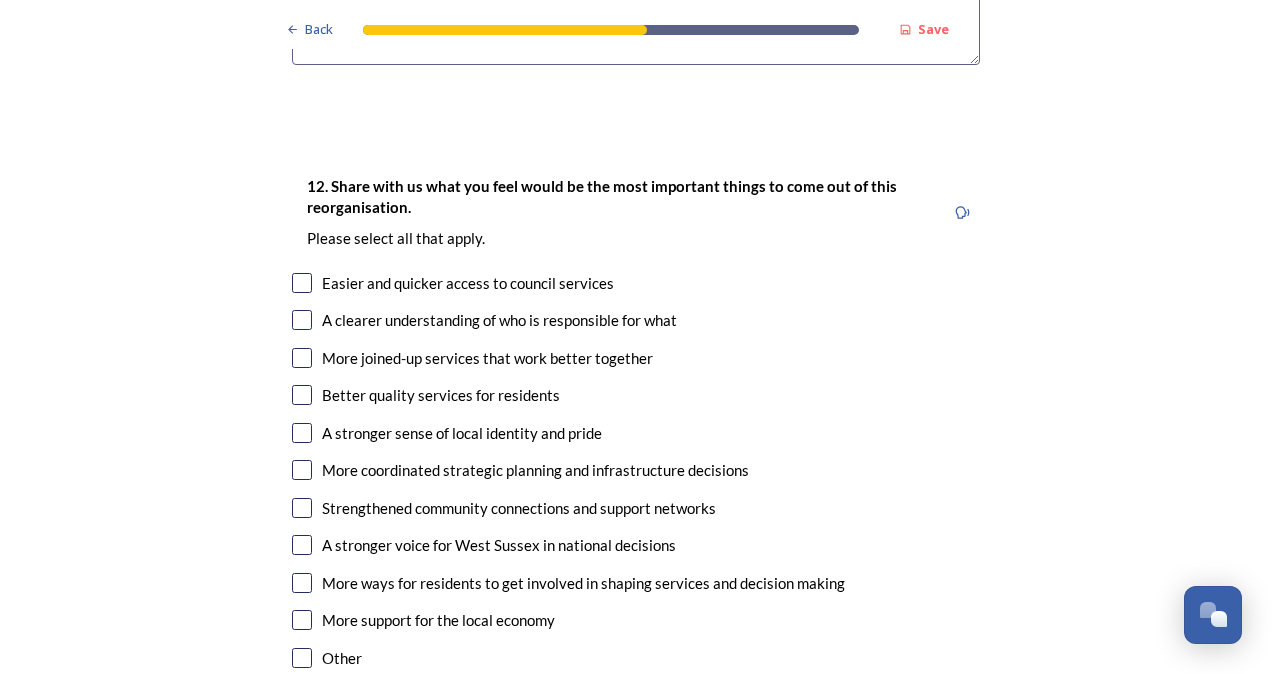 type on "I DONT HAVE A CLUE WHAT YOU ARE ON ABOUT" 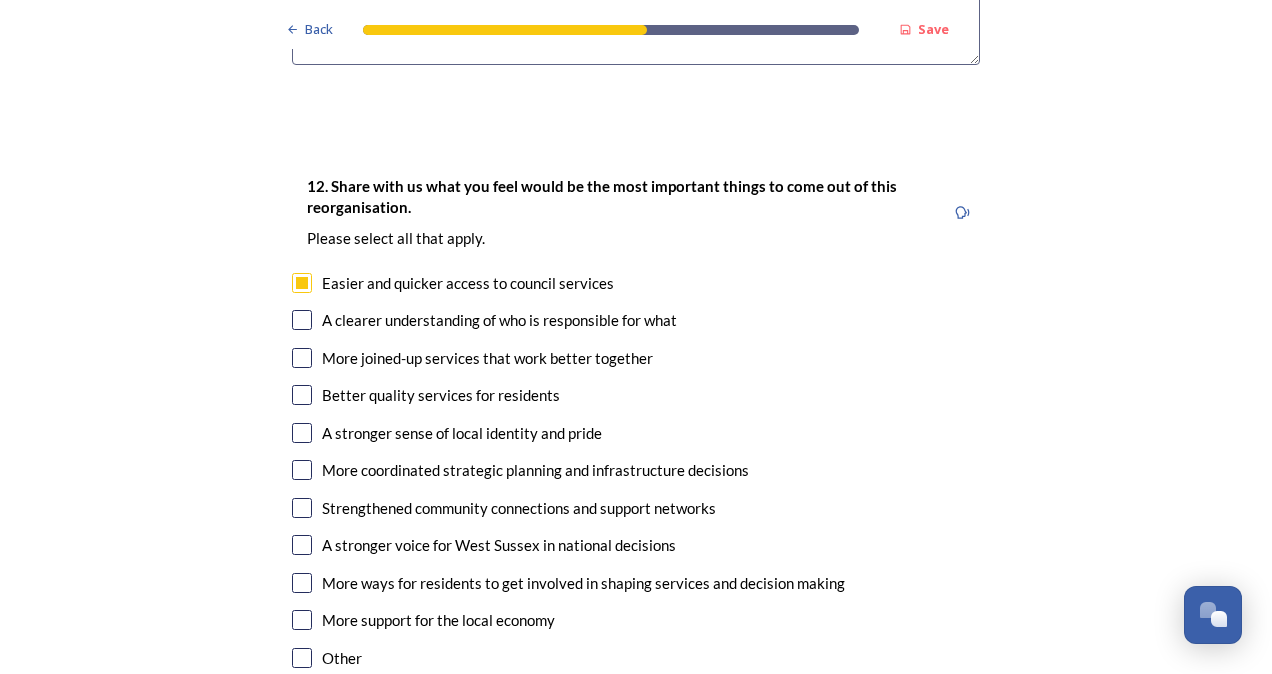 checkbox on "true" 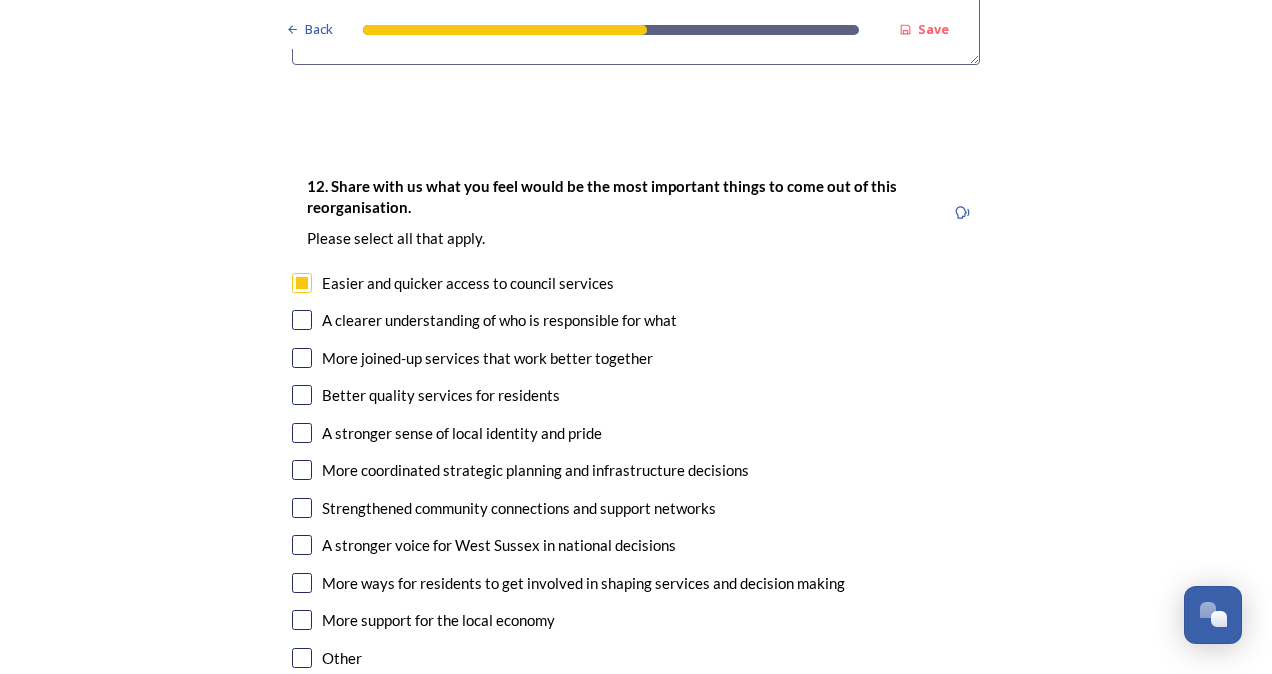 click at bounding box center [302, 320] 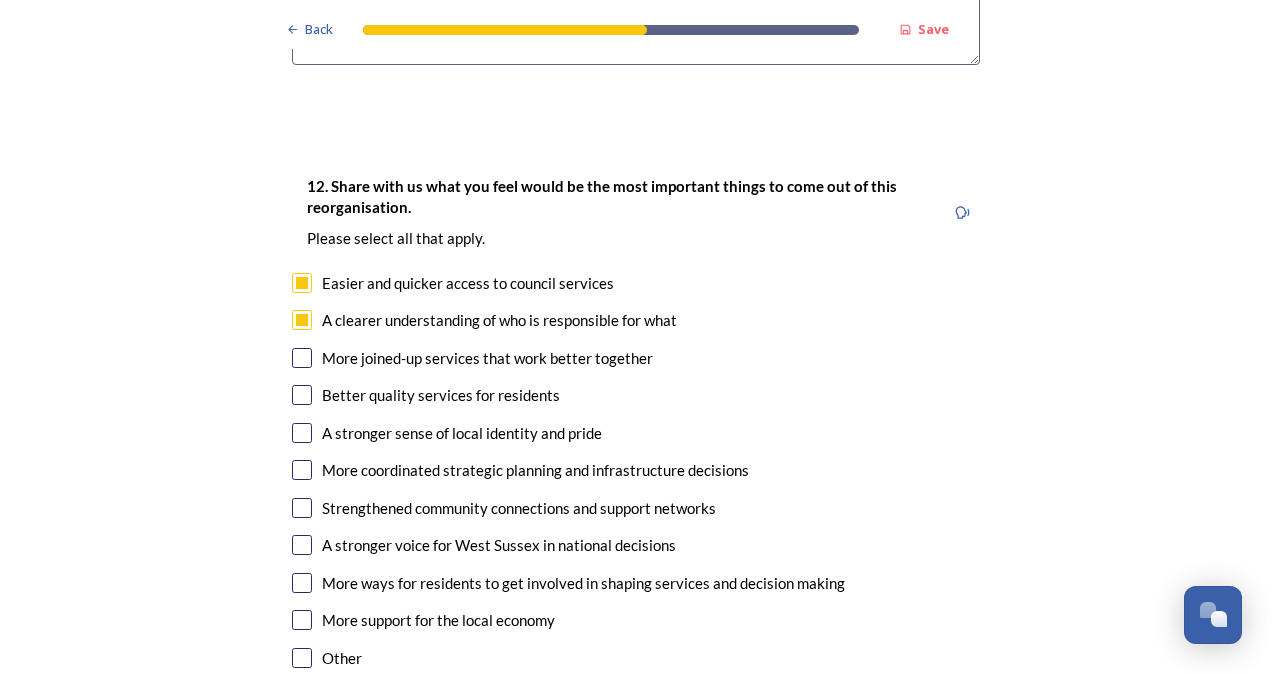 click at bounding box center (302, 358) 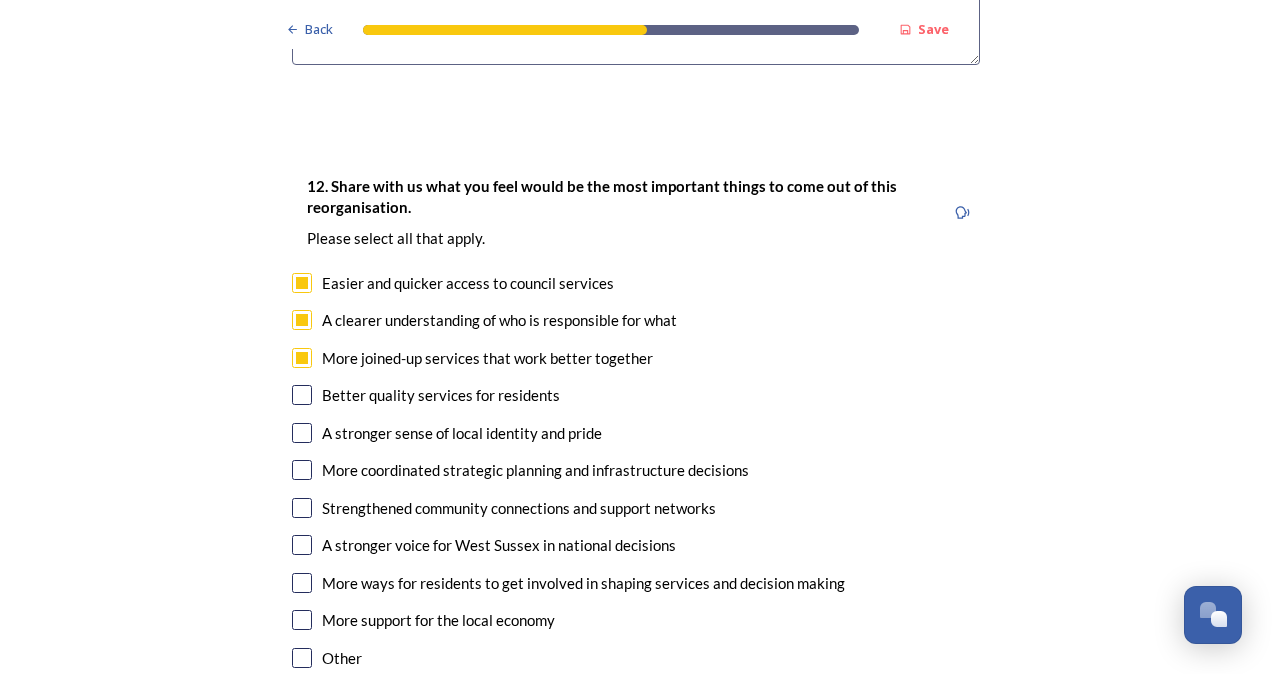 click at bounding box center (302, 395) 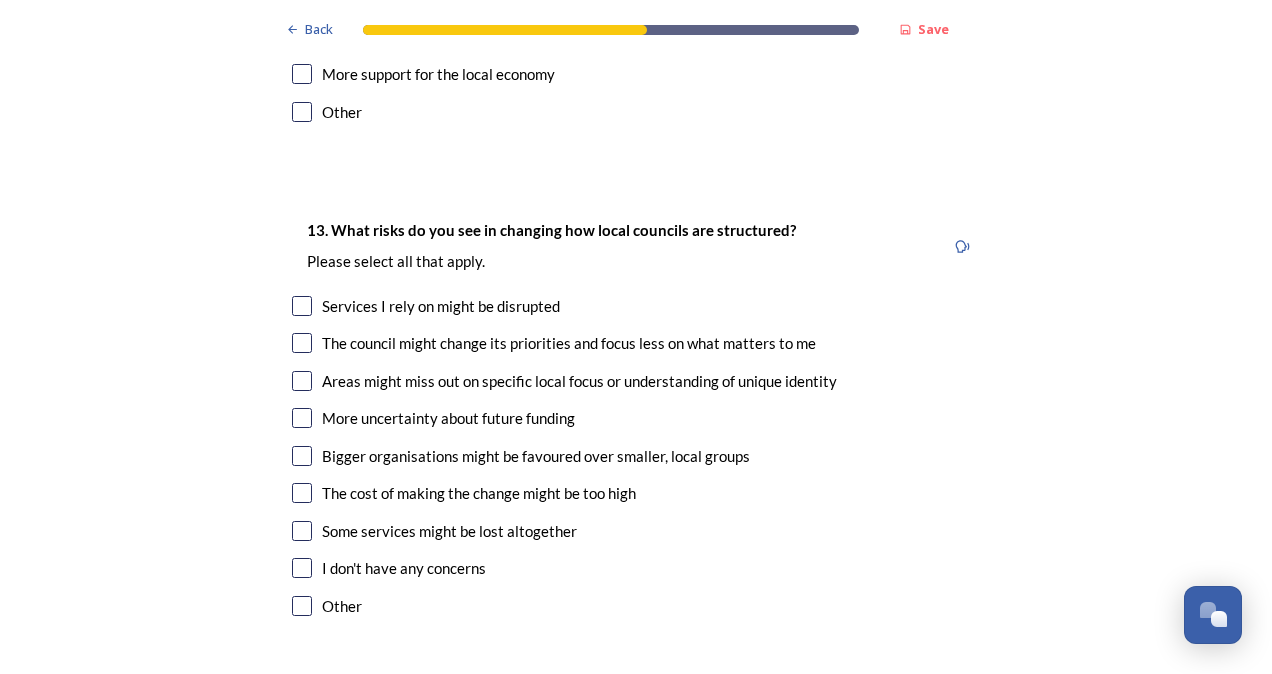 scroll, scrollTop: 3800, scrollLeft: 0, axis: vertical 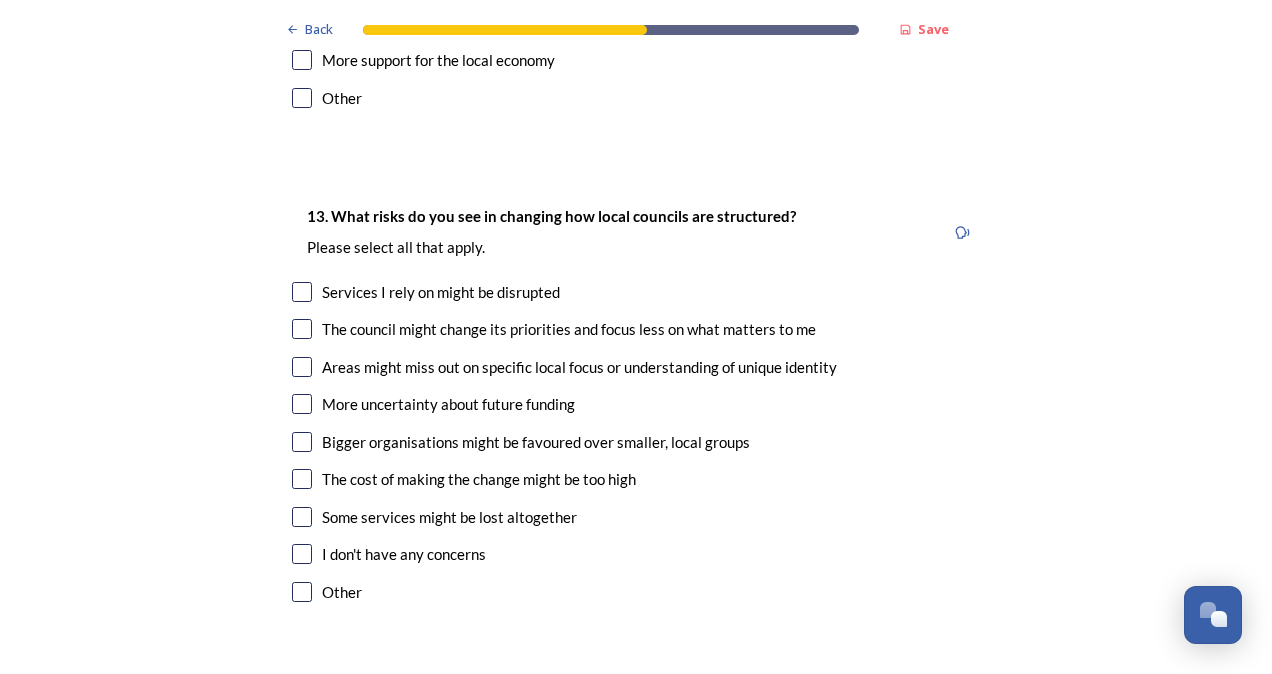 click on "Some services might be lost altogether" at bounding box center [449, 517] 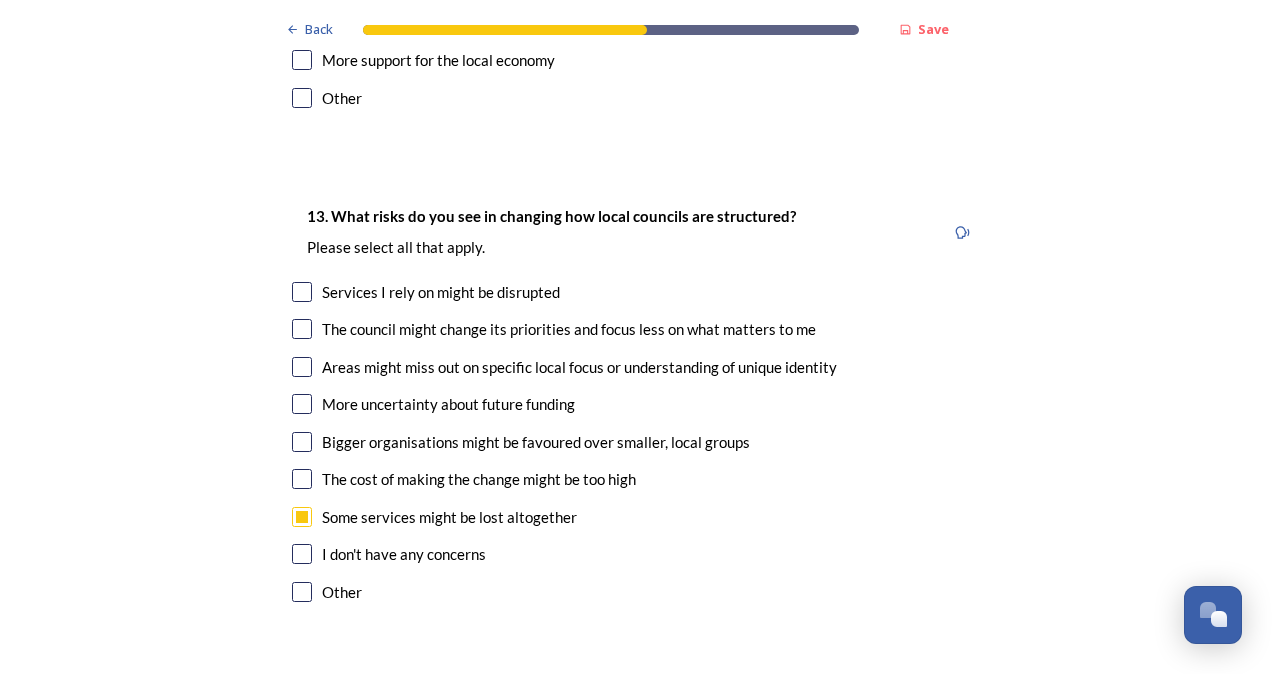 checkbox on "true" 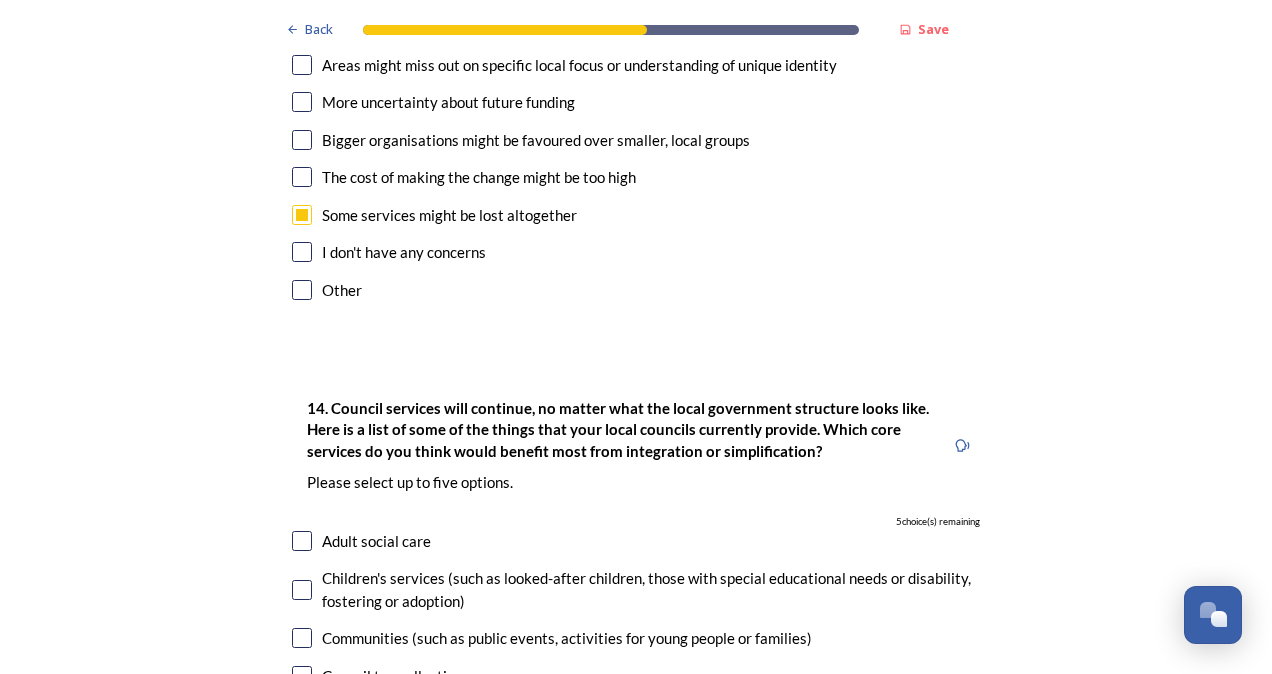 scroll, scrollTop: 4200, scrollLeft: 0, axis: vertical 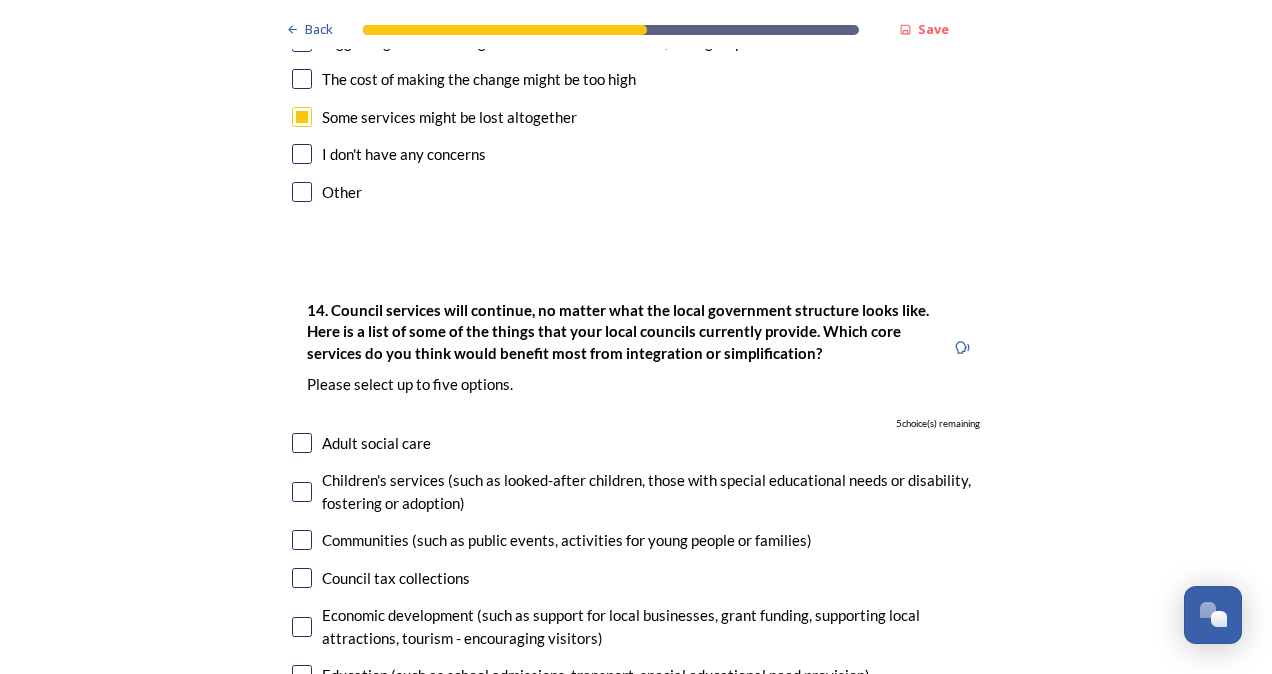 click at bounding box center (302, 192) 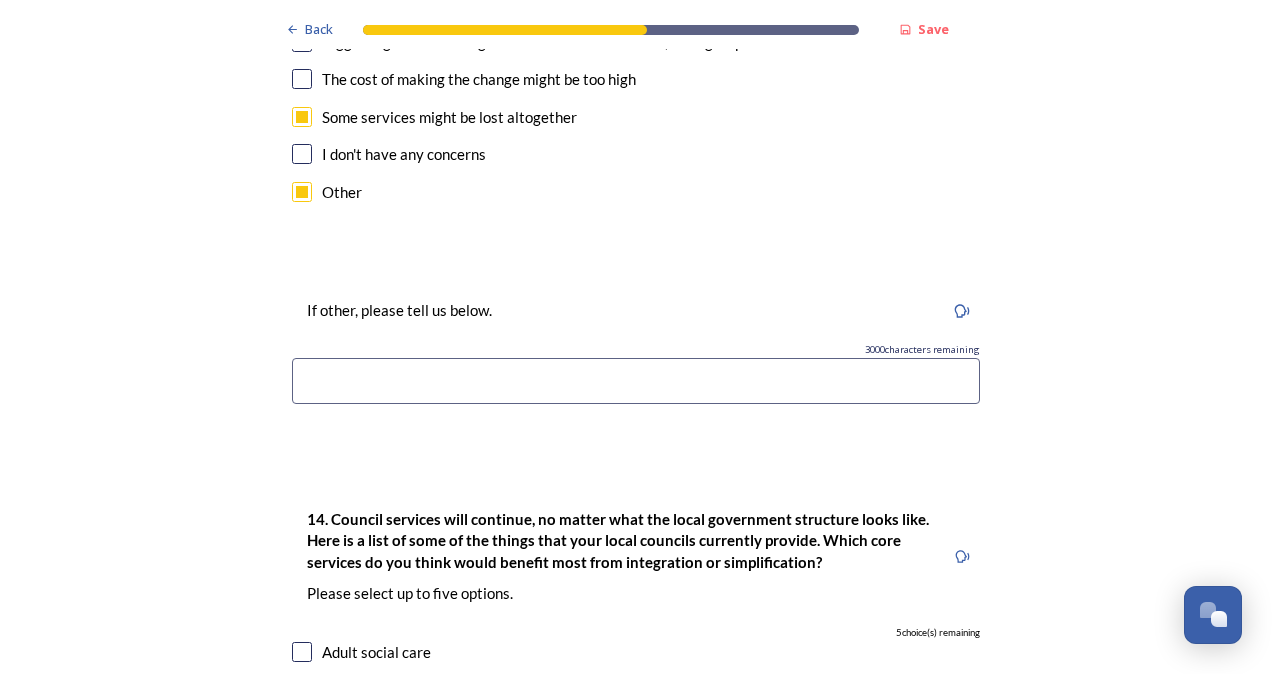 click at bounding box center (636, 381) 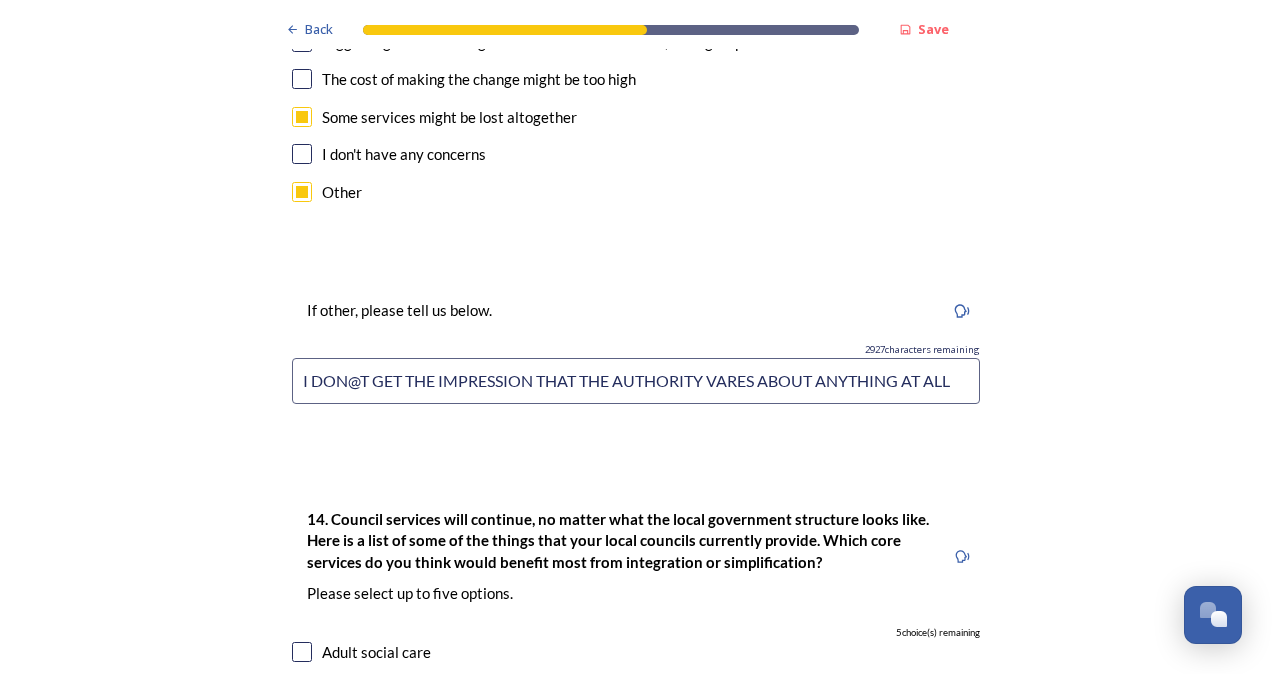 click on "I DON@T GET THE IMPRESSION THAT THE AUTHORITY VARES ABOUT ANYTHING AT ALL" at bounding box center [636, 381] 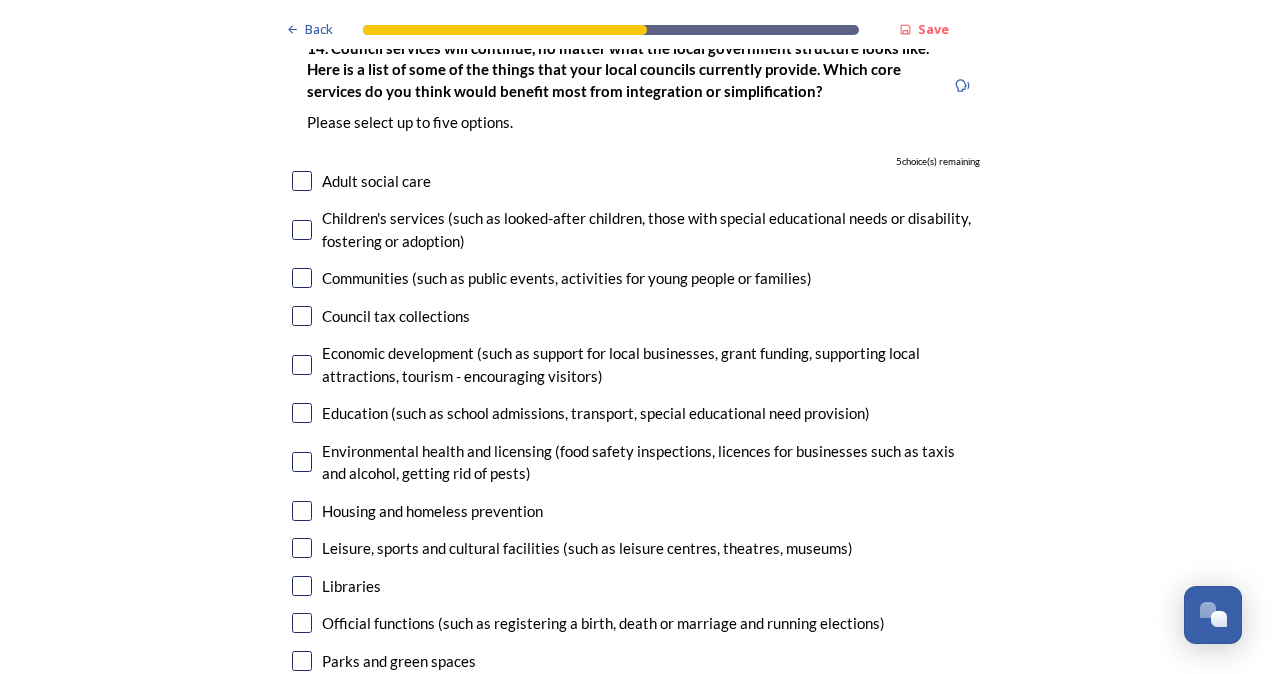 scroll, scrollTop: 4680, scrollLeft: 0, axis: vertical 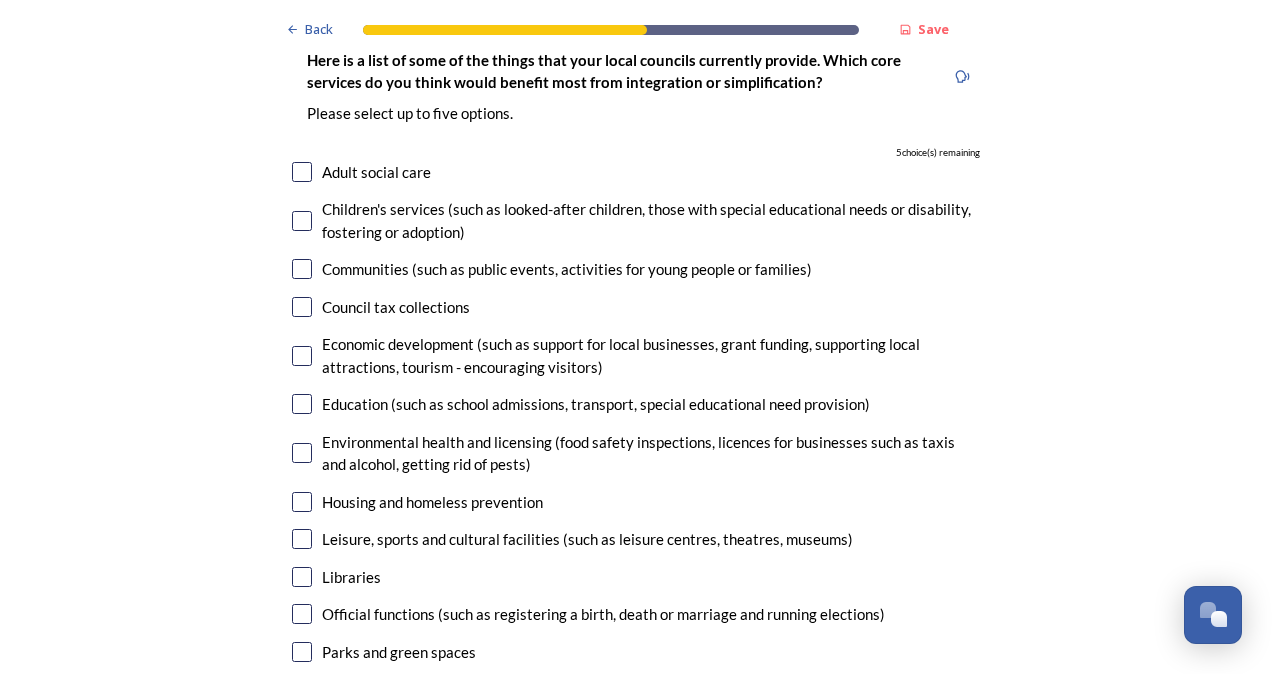 type on "I DON@T GET THE IMPRESSION THAT THE AUTHORITY CARES ABOUT ANYTHING AT ALL" 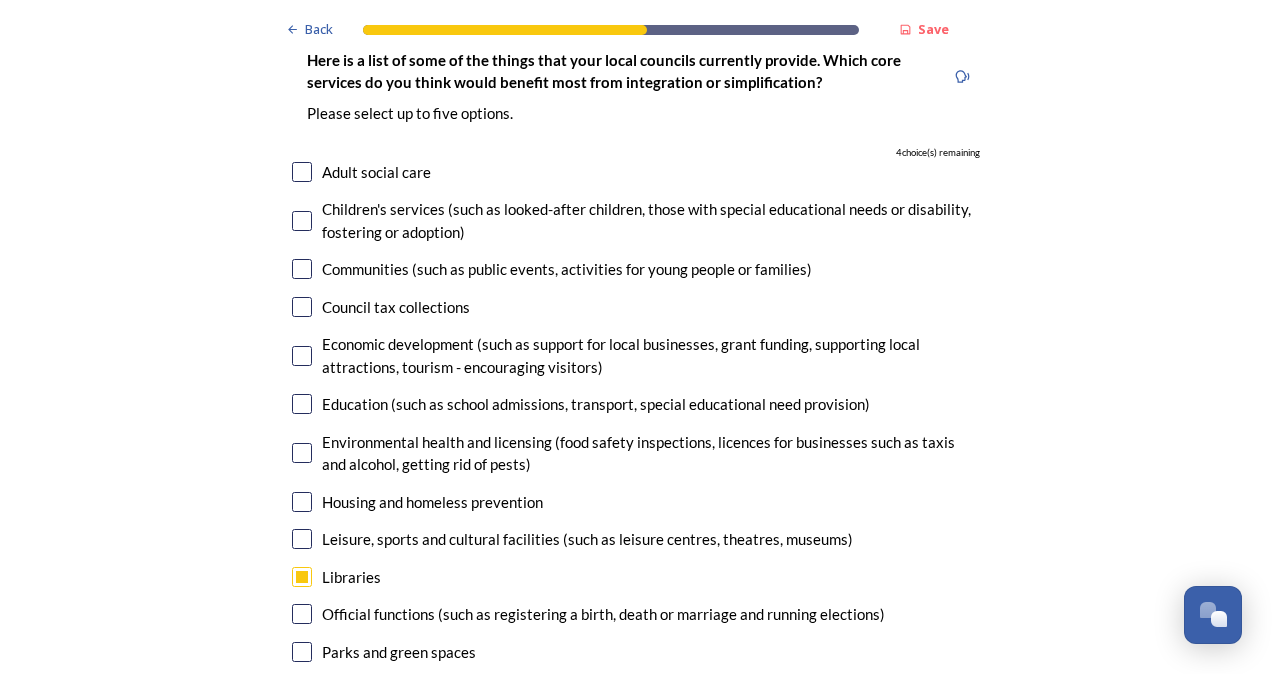 click on "Parks and green spaces" at bounding box center [399, 652] 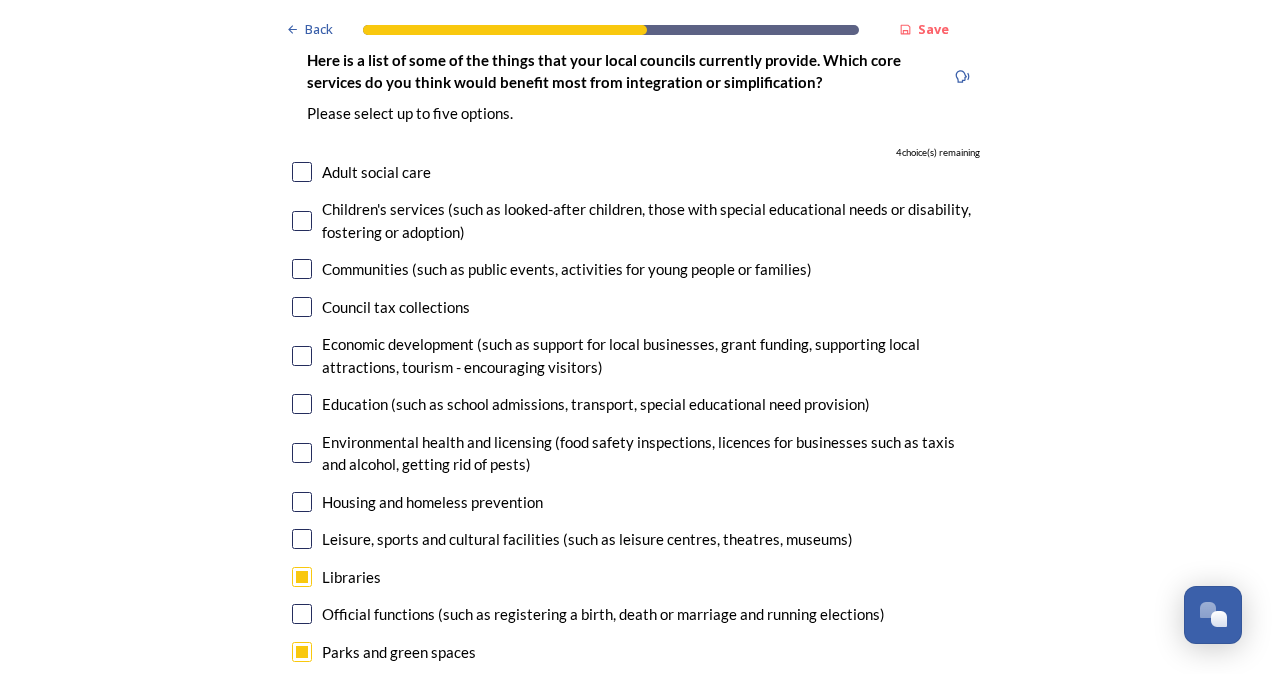 checkbox on "true" 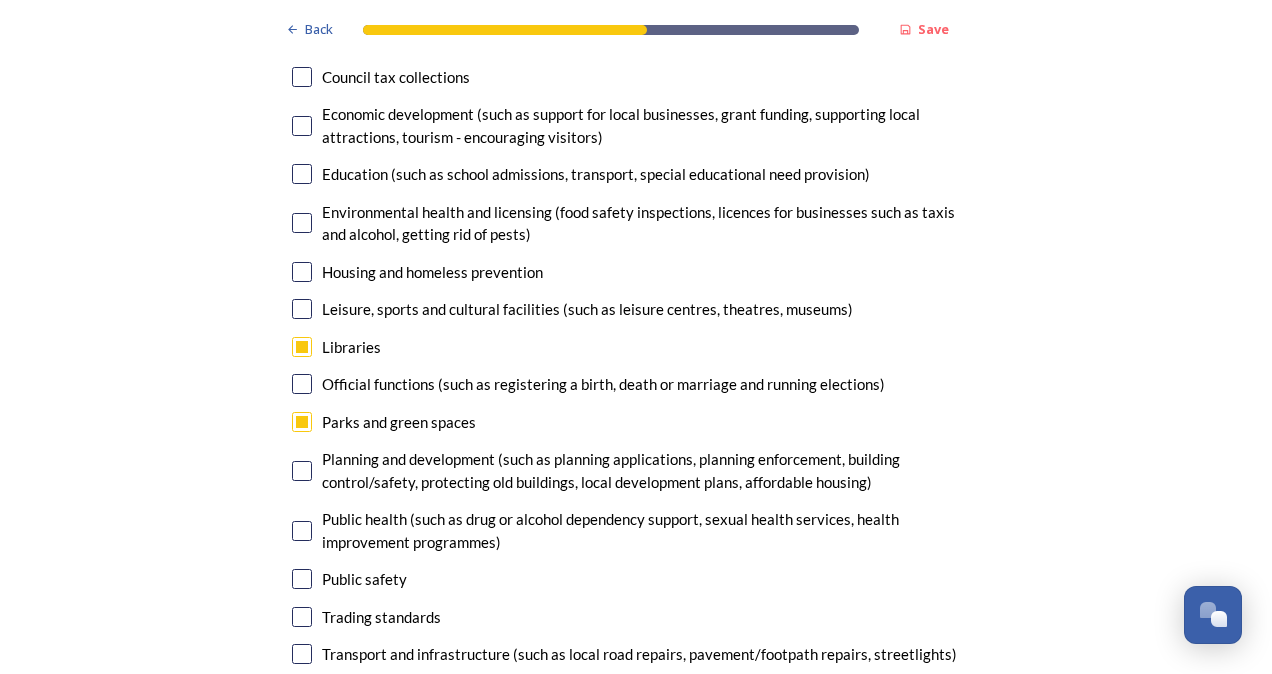 scroll, scrollTop: 4920, scrollLeft: 0, axis: vertical 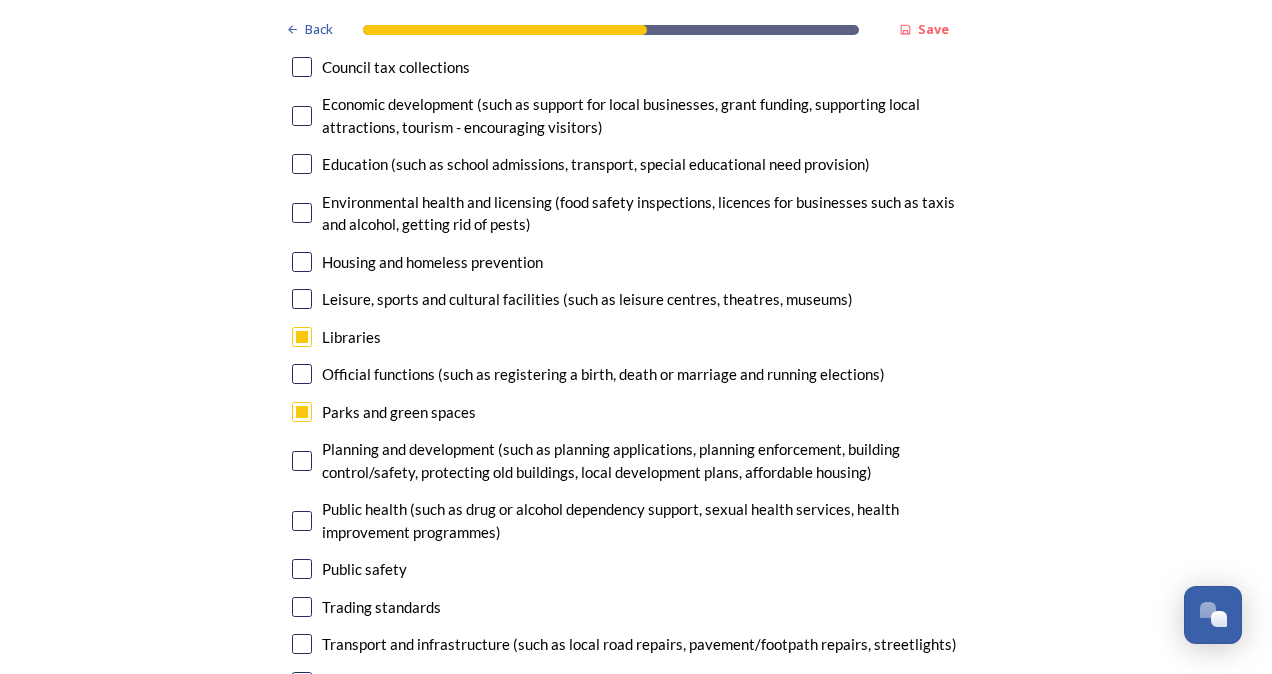 click on "Public safety" at bounding box center [364, 569] 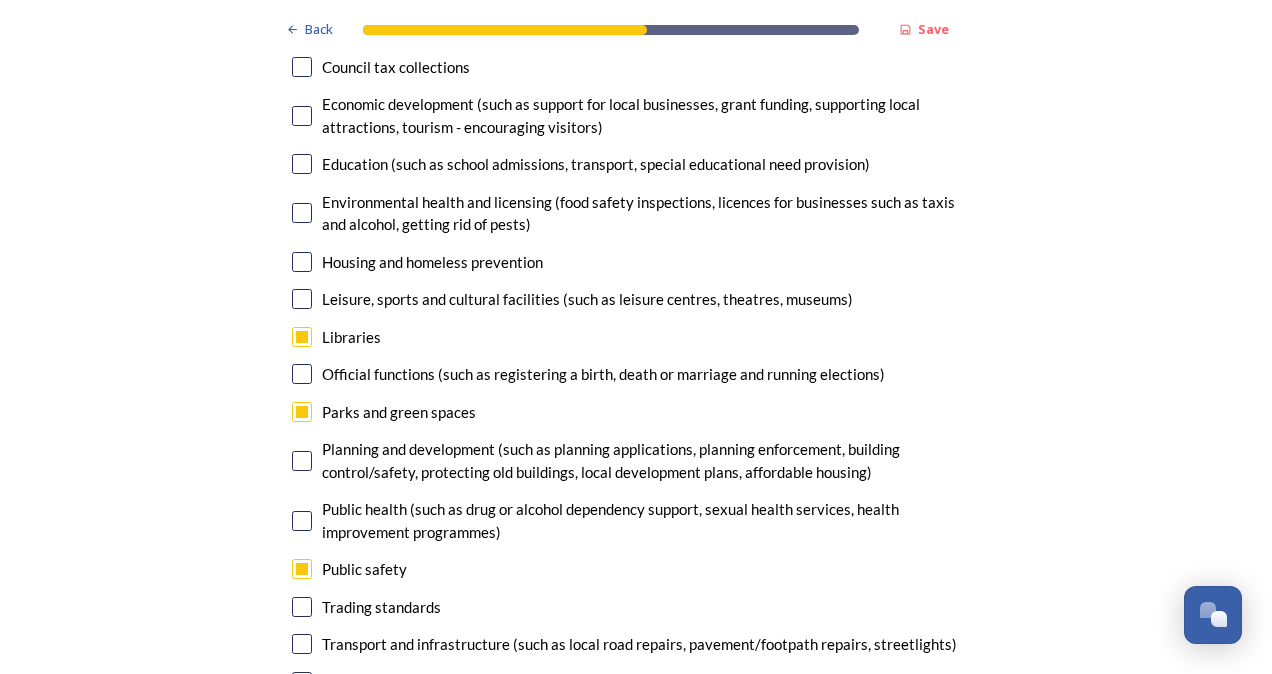 click on "Trading standards" at bounding box center (381, 607) 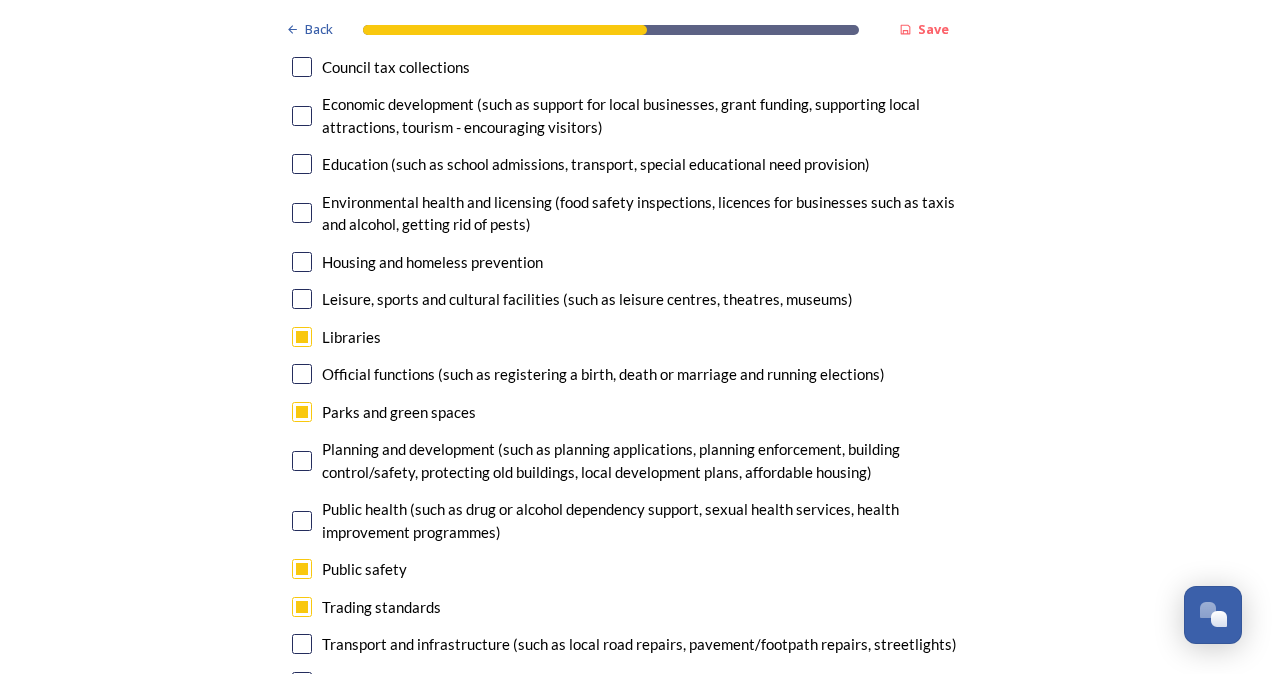 checkbox on "true" 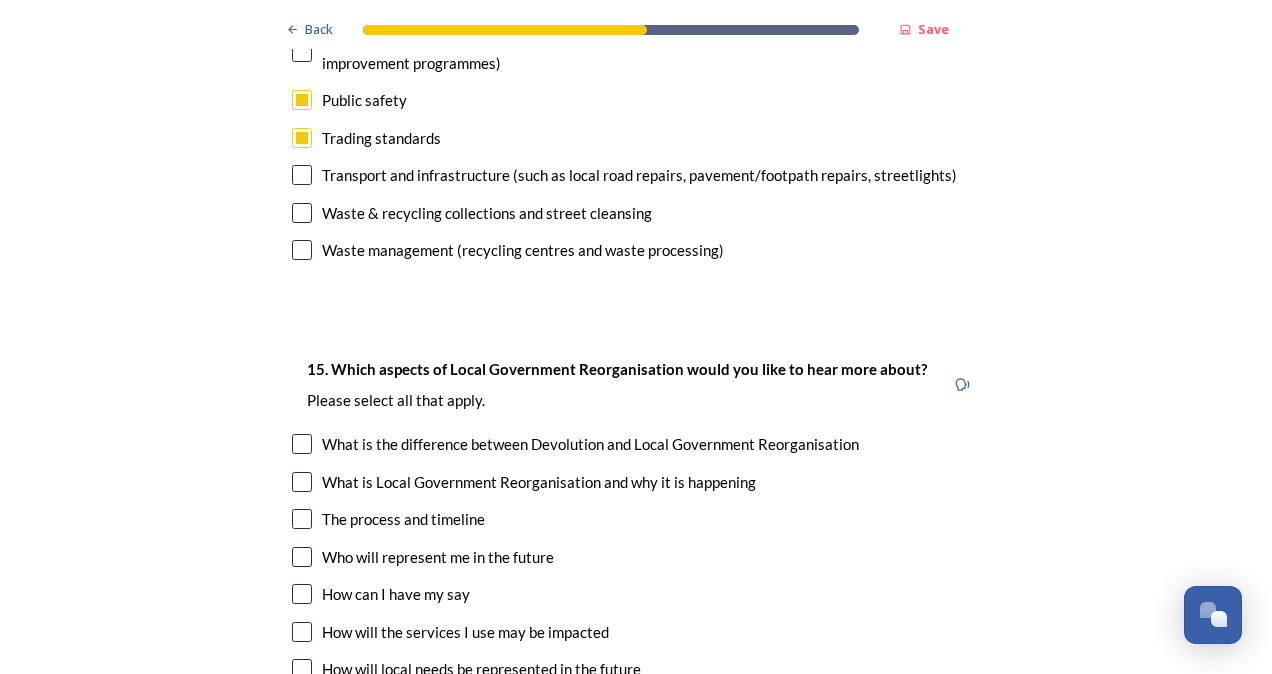 scroll, scrollTop: 5440, scrollLeft: 0, axis: vertical 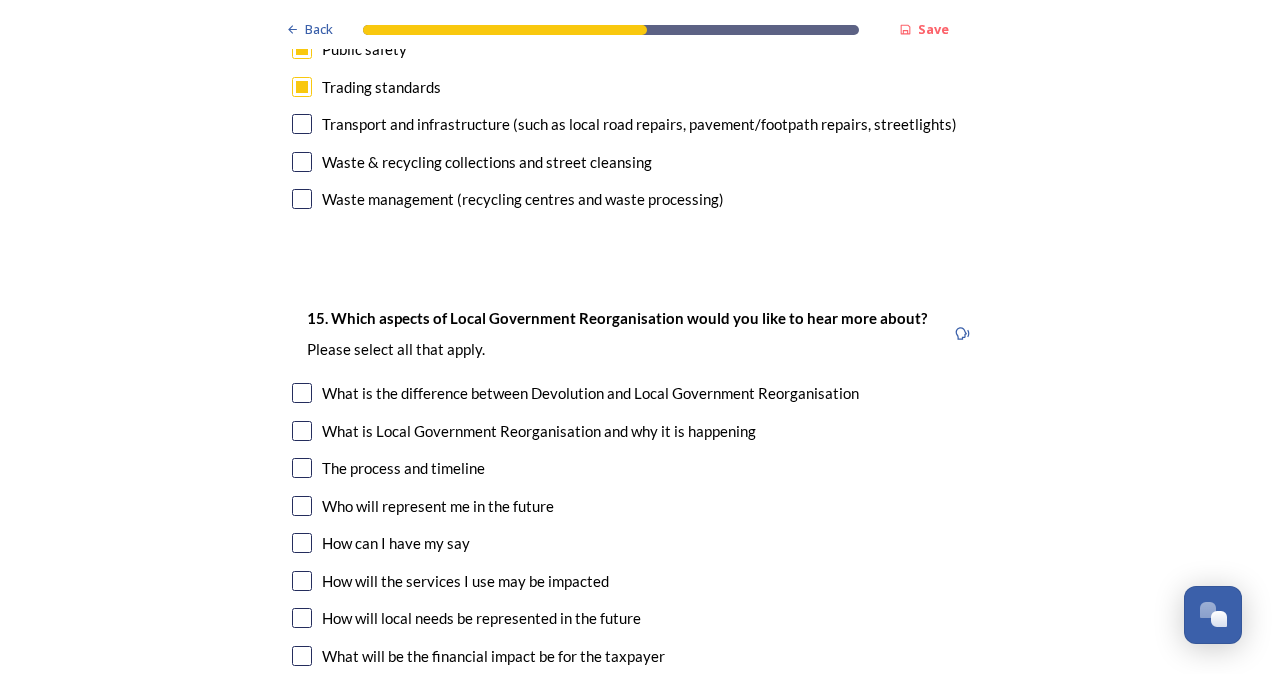click on "How can I have my say" at bounding box center [396, 543] 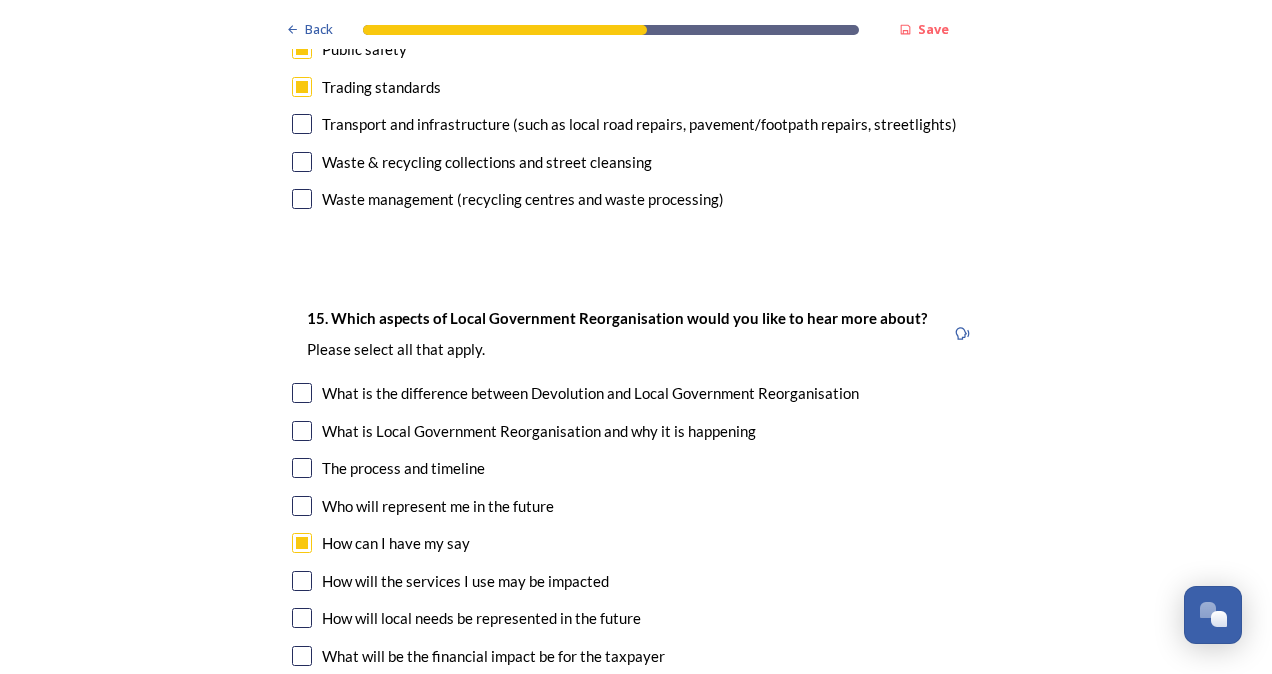 checkbox on "true" 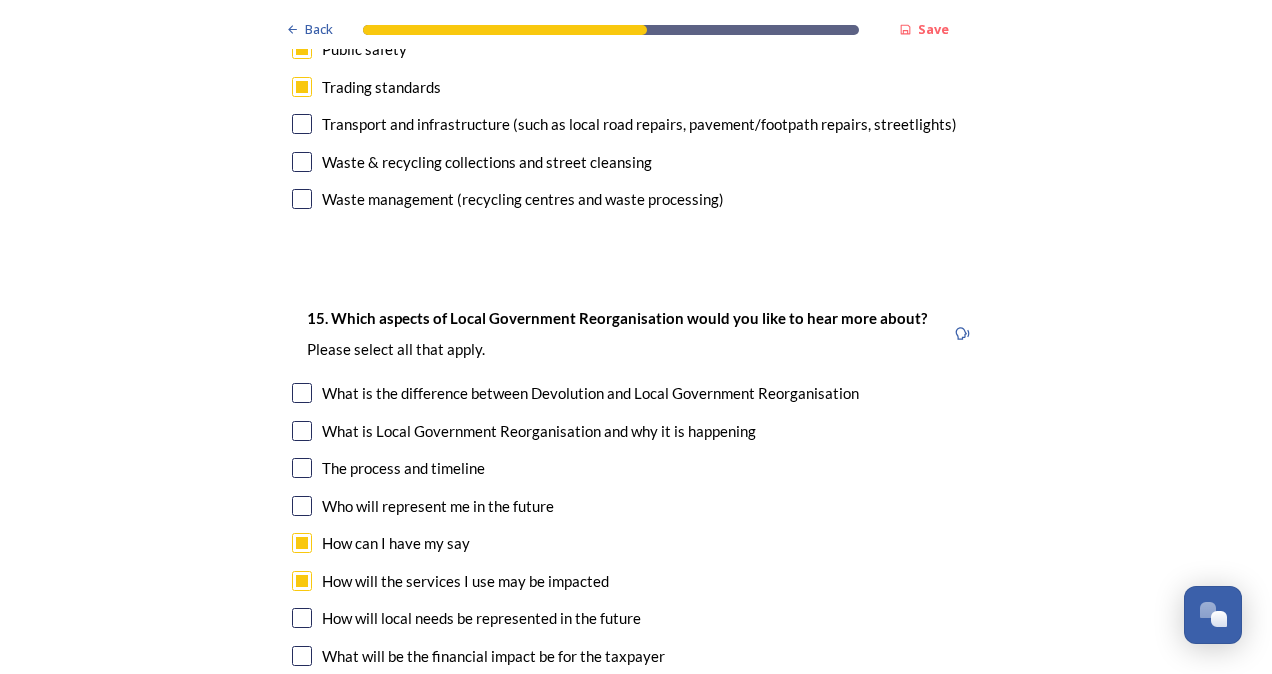 click at bounding box center [302, 618] 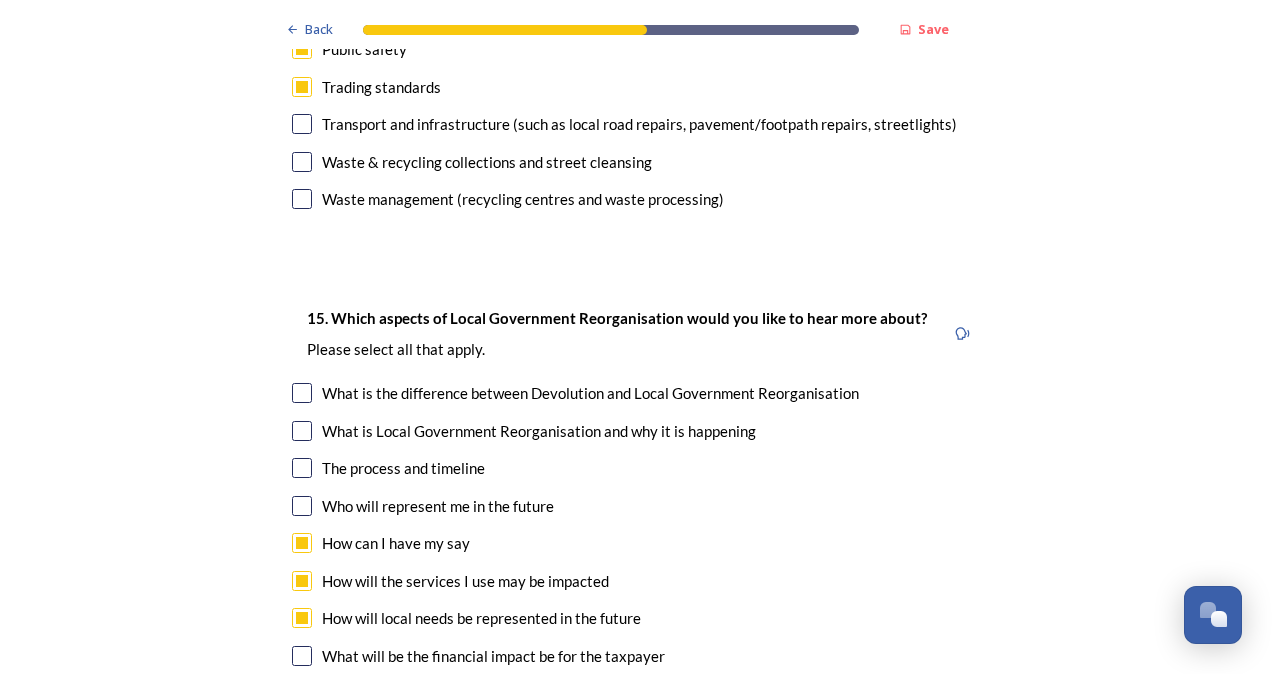 click at bounding box center [302, 656] 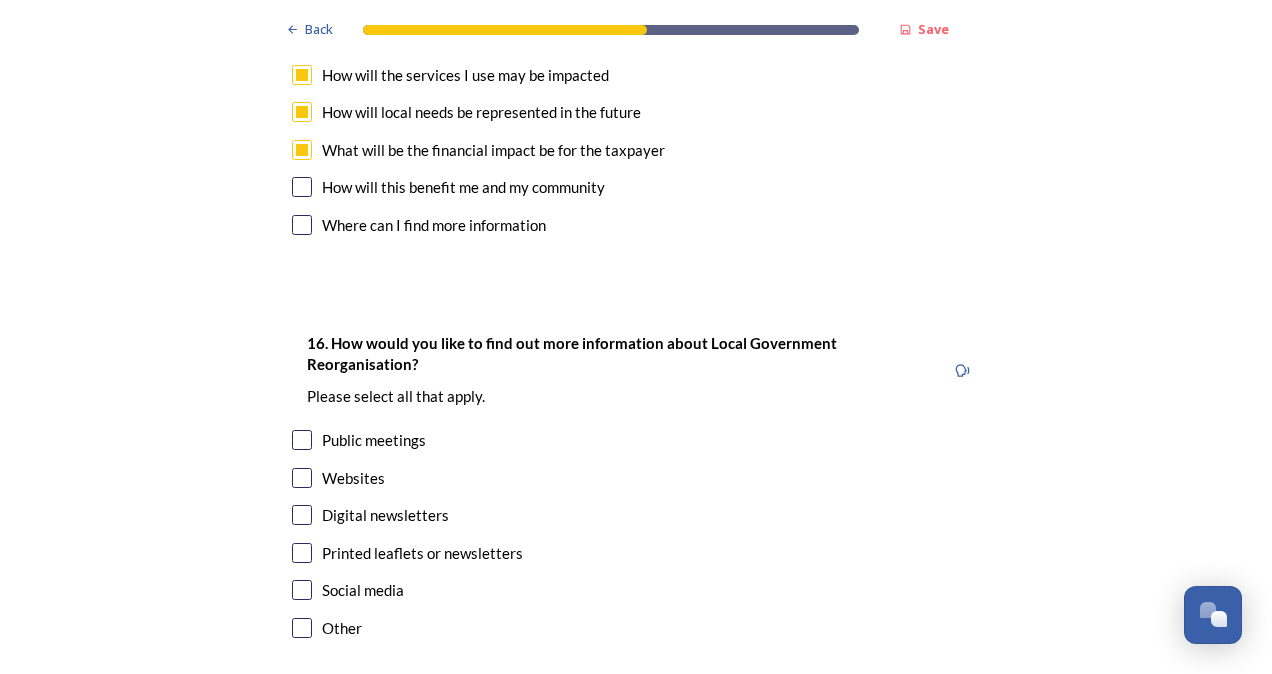 scroll, scrollTop: 5960, scrollLeft: 0, axis: vertical 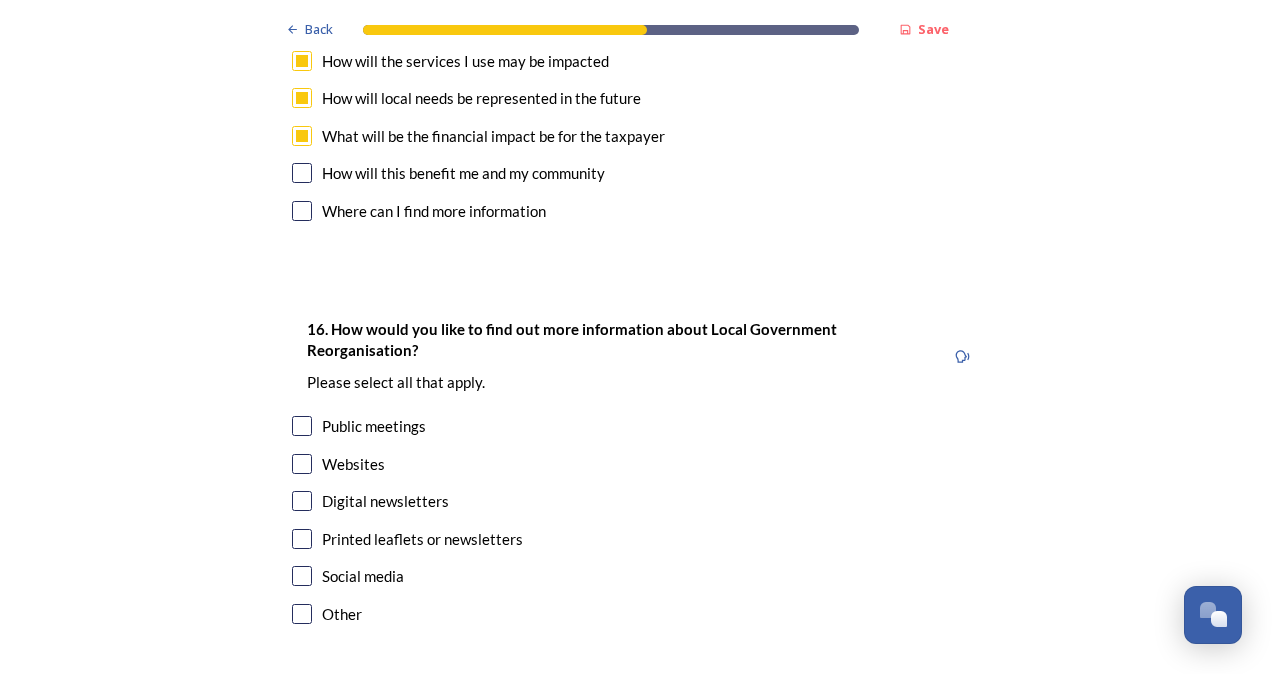 click on "Websites" at bounding box center [353, 464] 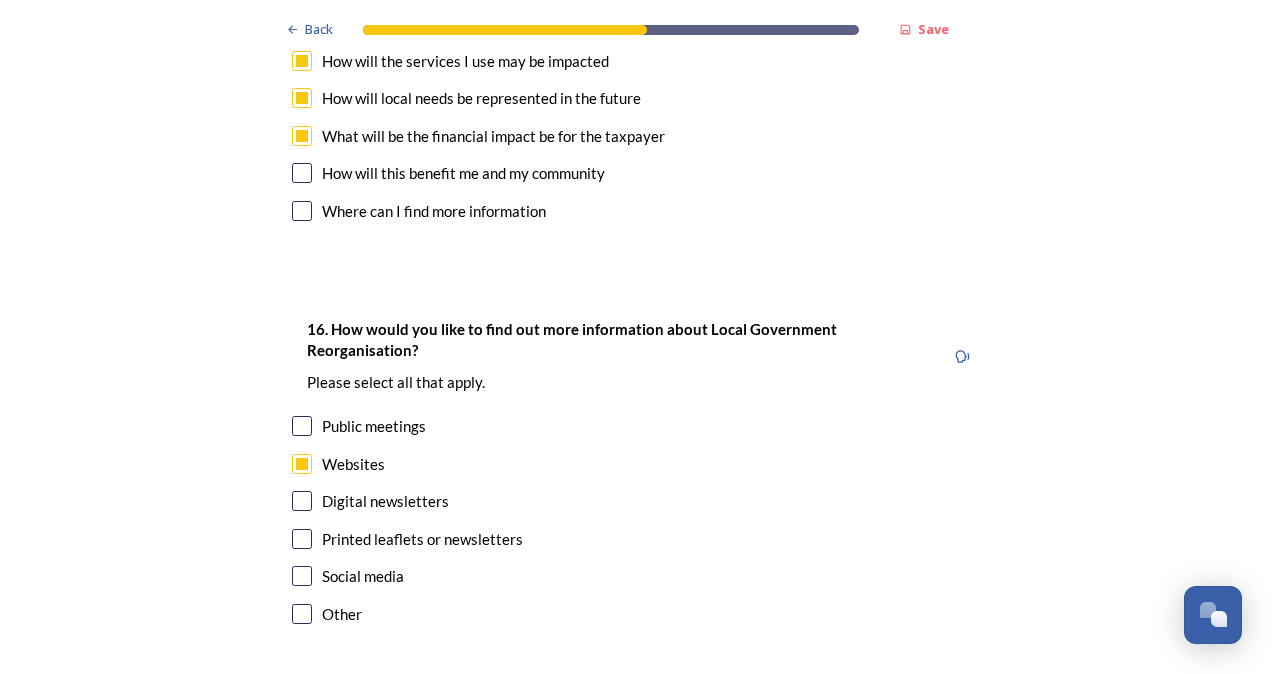 click on "Digital newsletters" at bounding box center (385, 501) 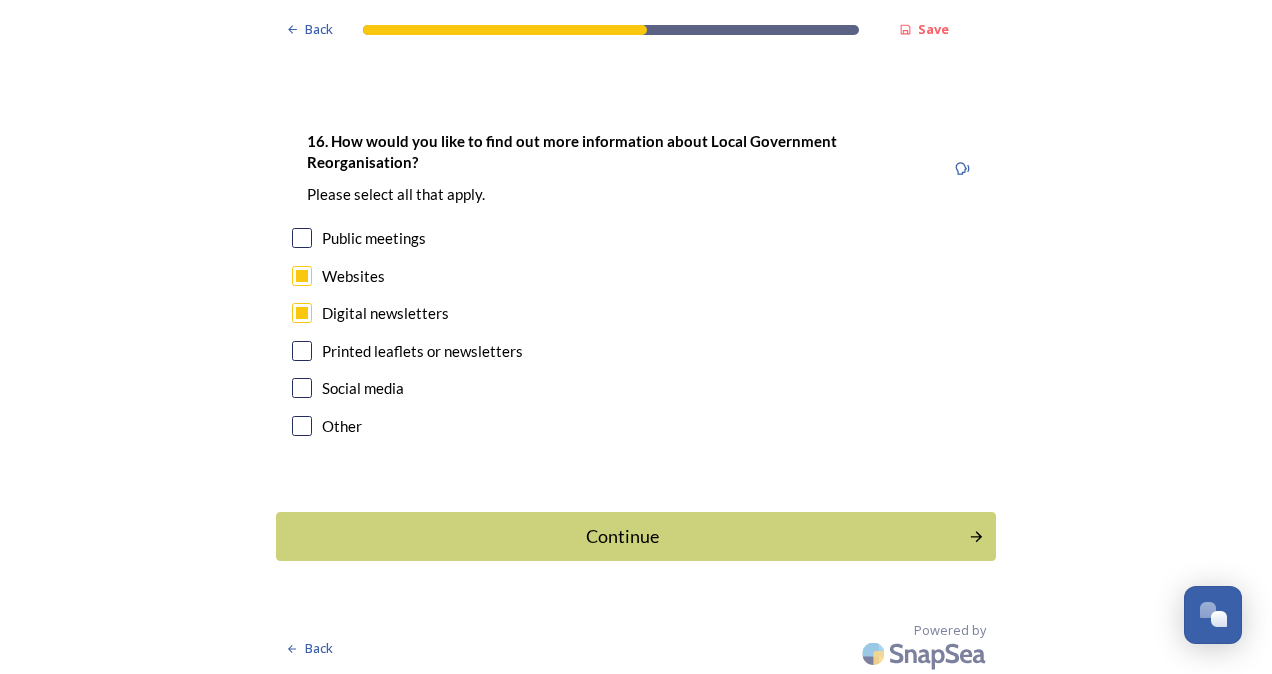 scroll, scrollTop: 6149, scrollLeft: 0, axis: vertical 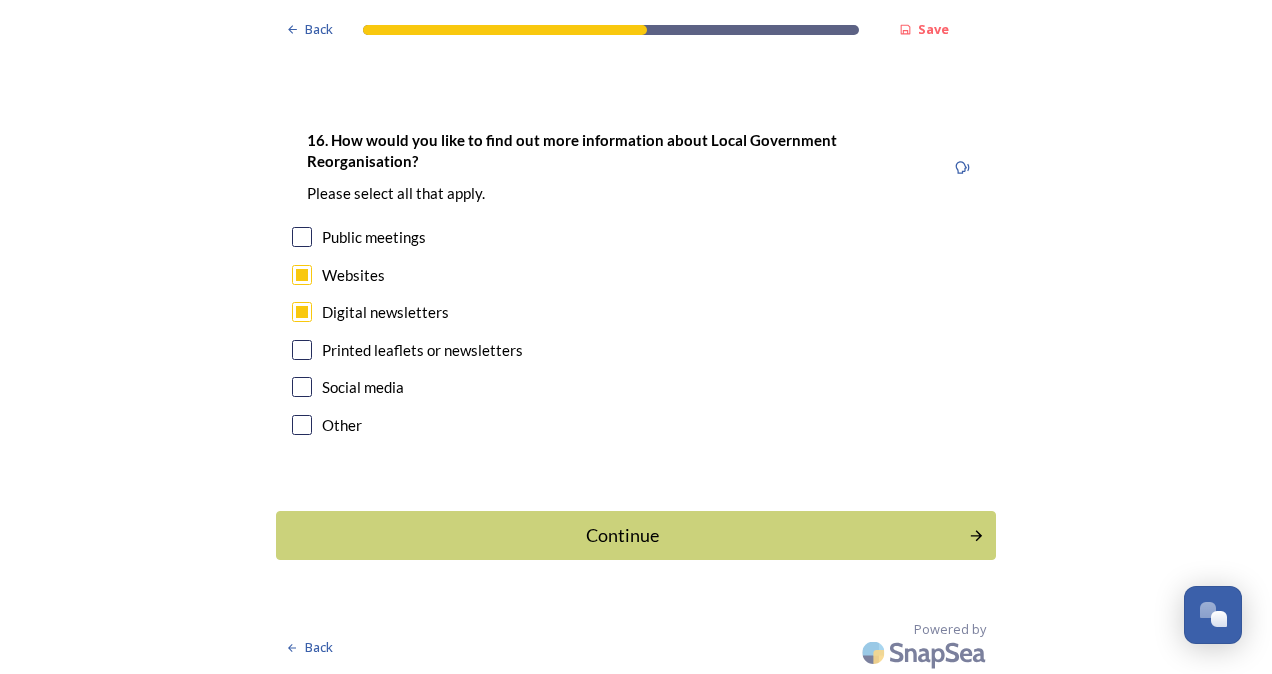 click on "Continue" at bounding box center [622, 535] 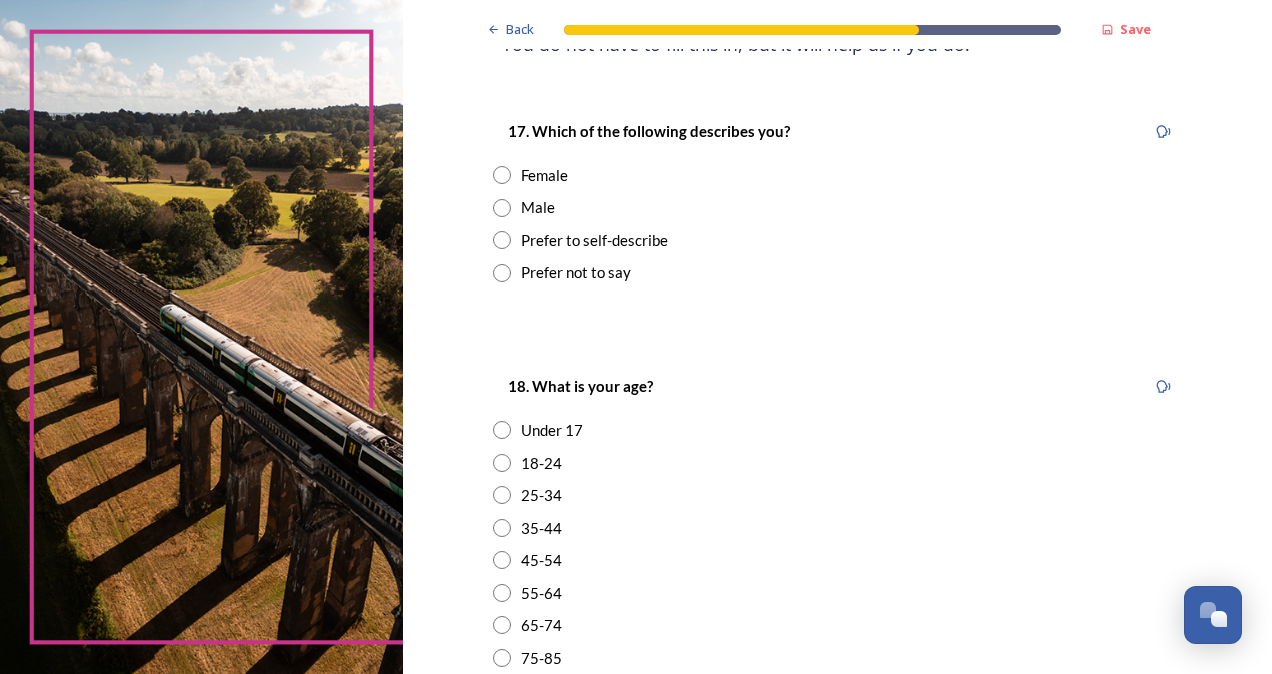 scroll, scrollTop: 320, scrollLeft: 0, axis: vertical 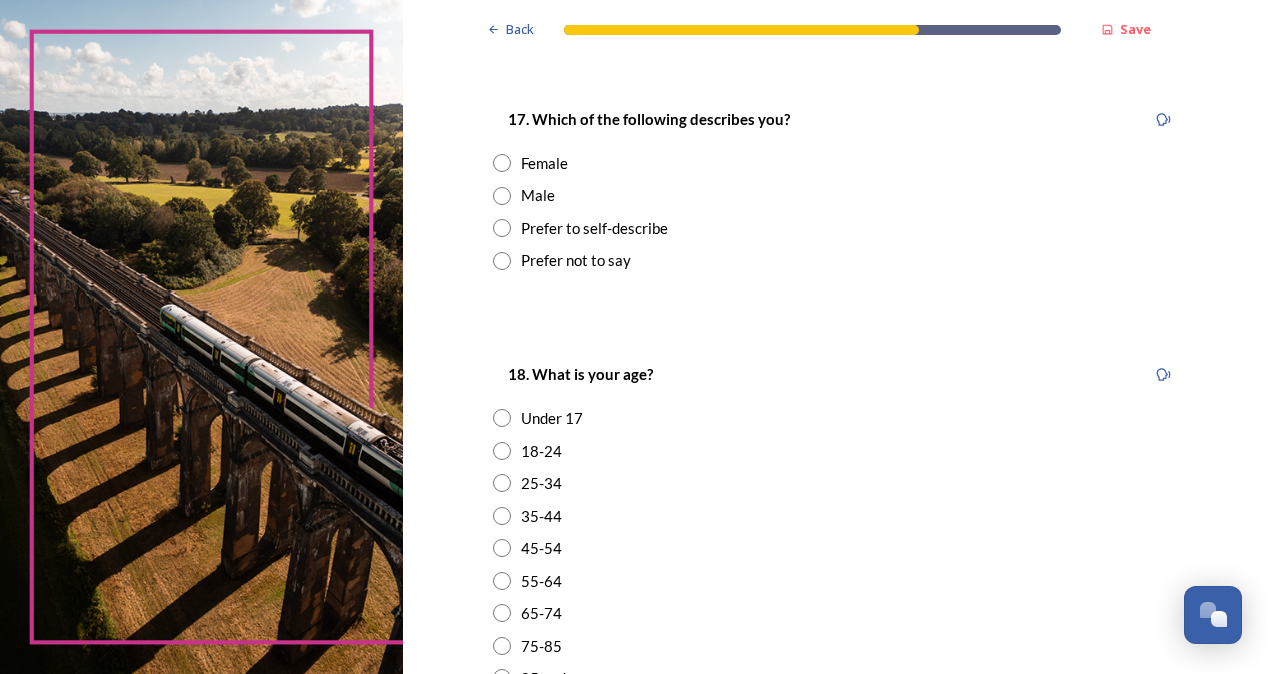 click at bounding box center [502, 196] 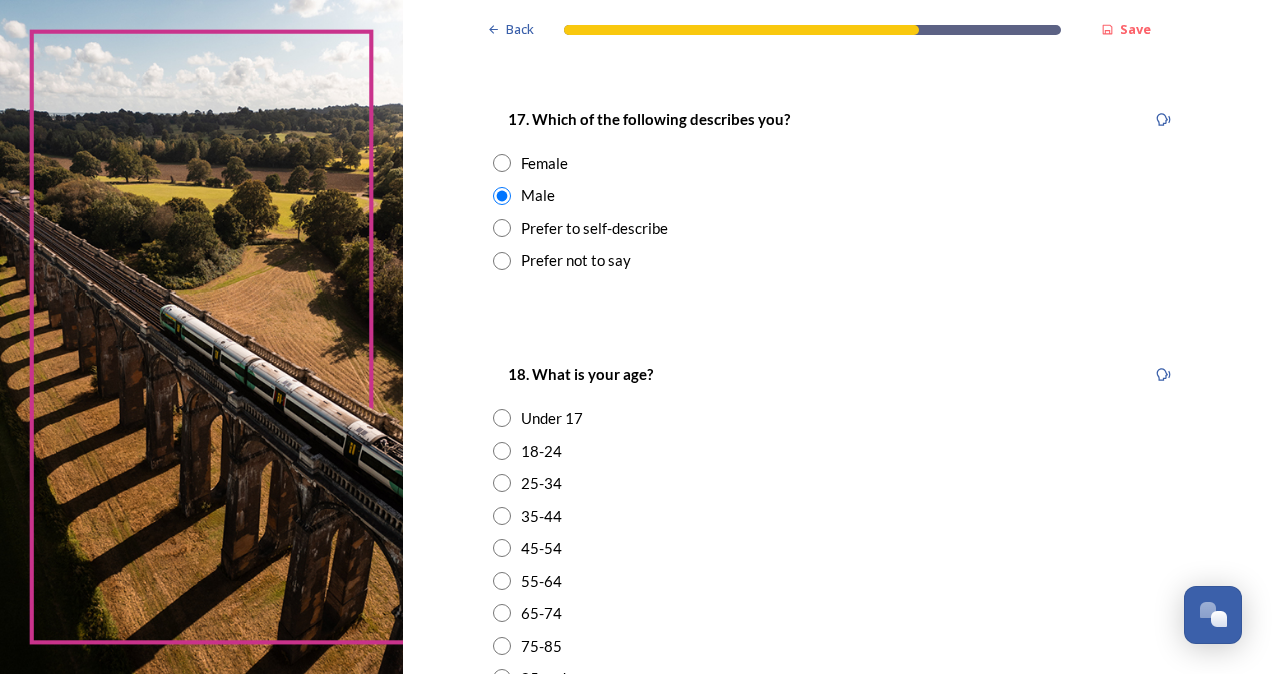 click at bounding box center [502, 581] 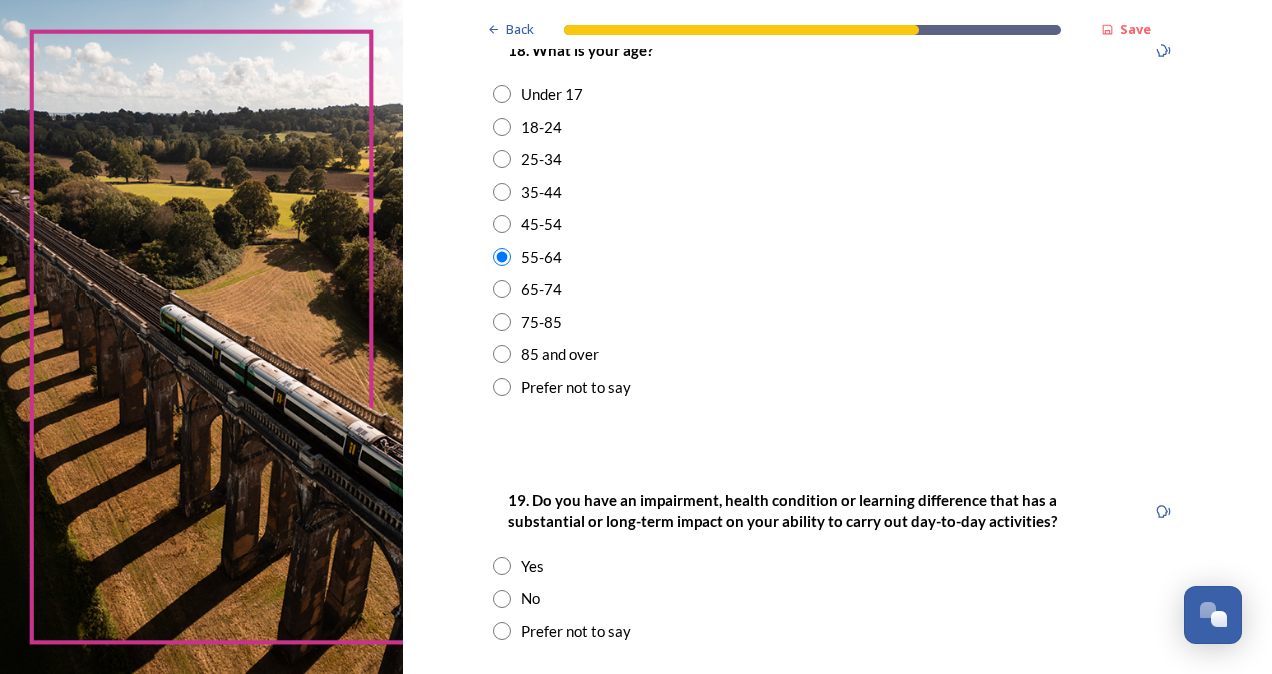 scroll, scrollTop: 760, scrollLeft: 0, axis: vertical 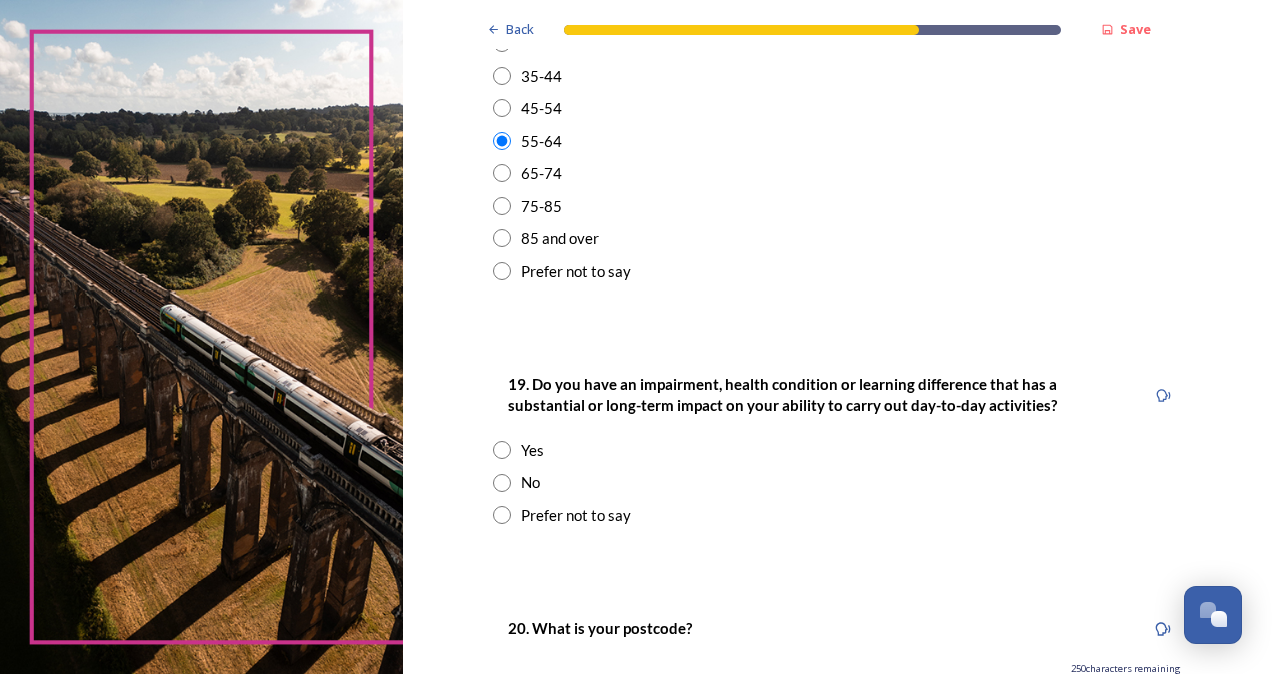 click on "Prefer not to say" at bounding box center (576, 515) 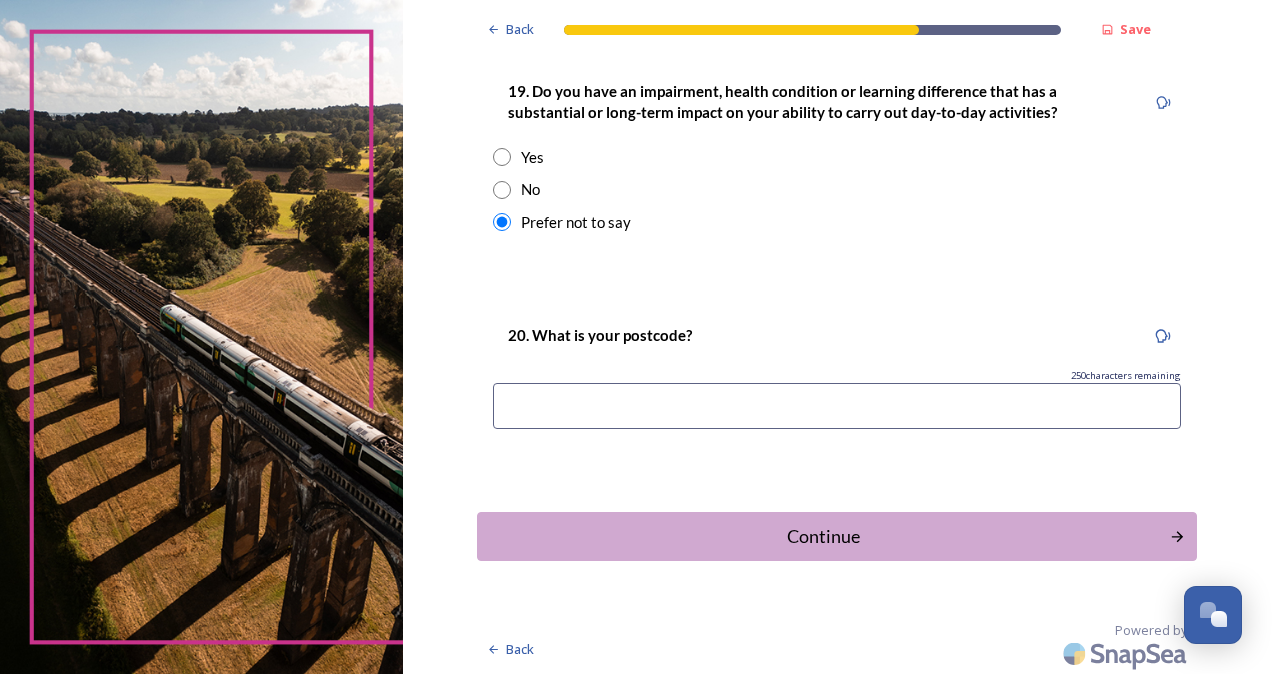 scroll, scrollTop: 1054, scrollLeft: 0, axis: vertical 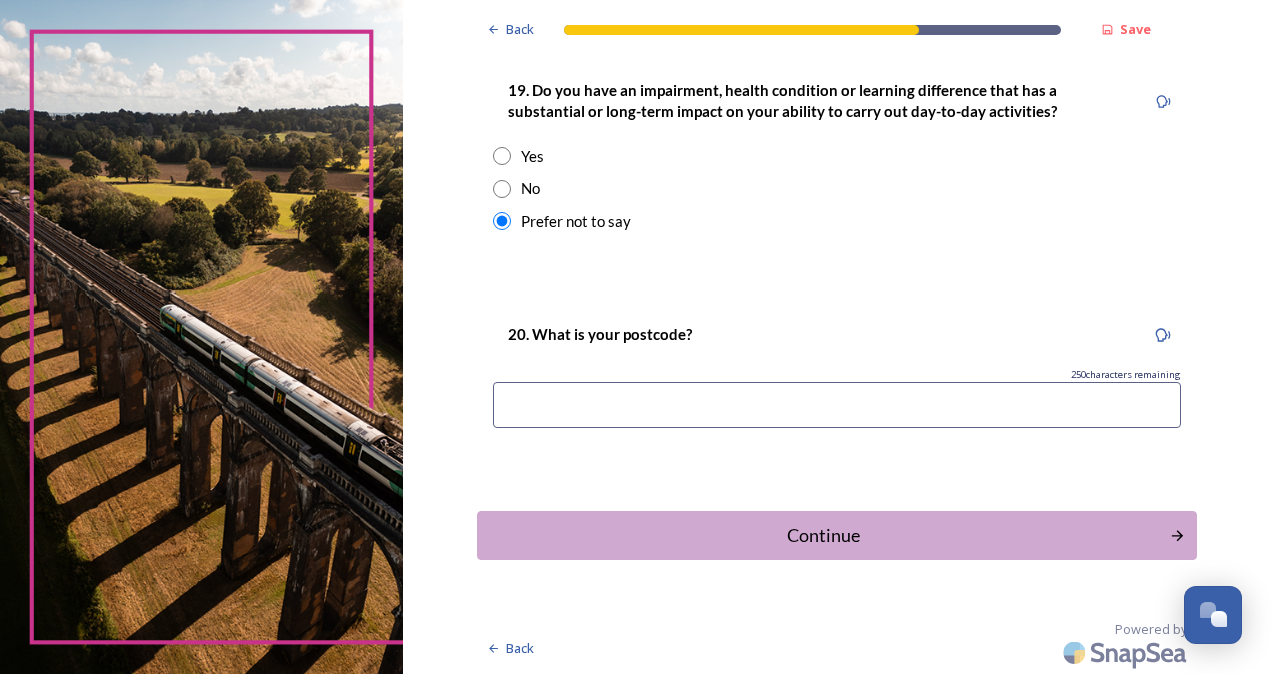 click at bounding box center [837, 405] 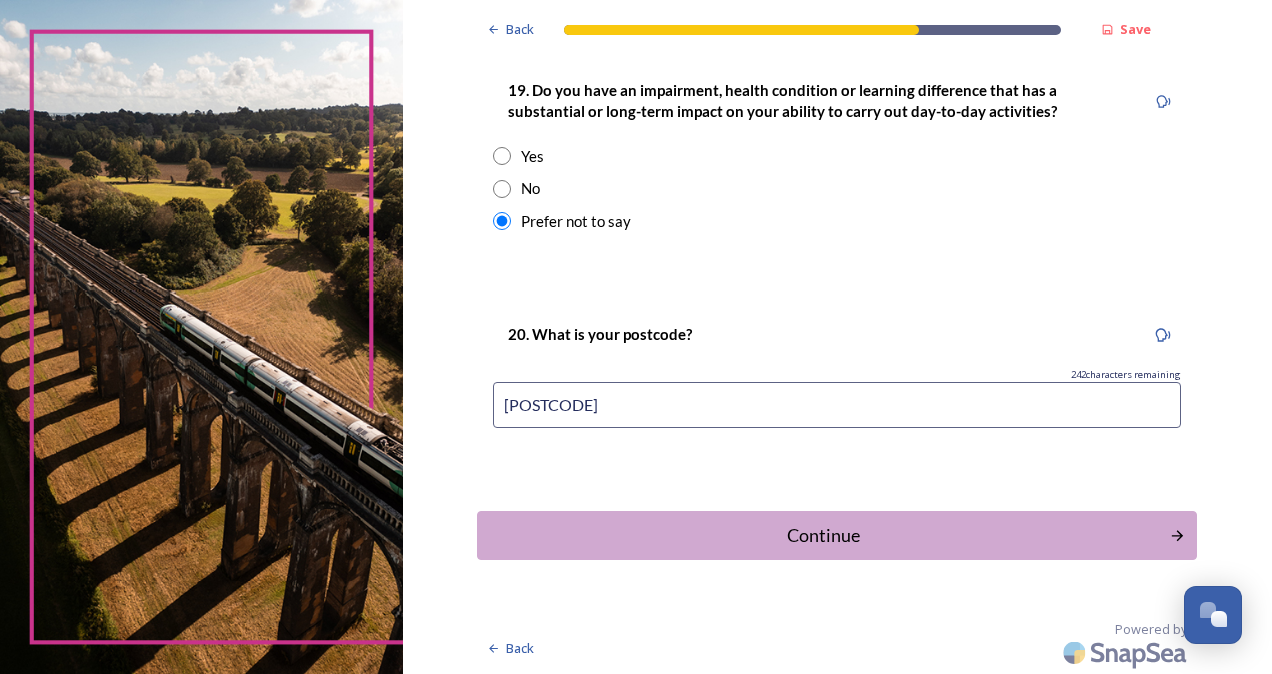 type on "[POSTCODE]" 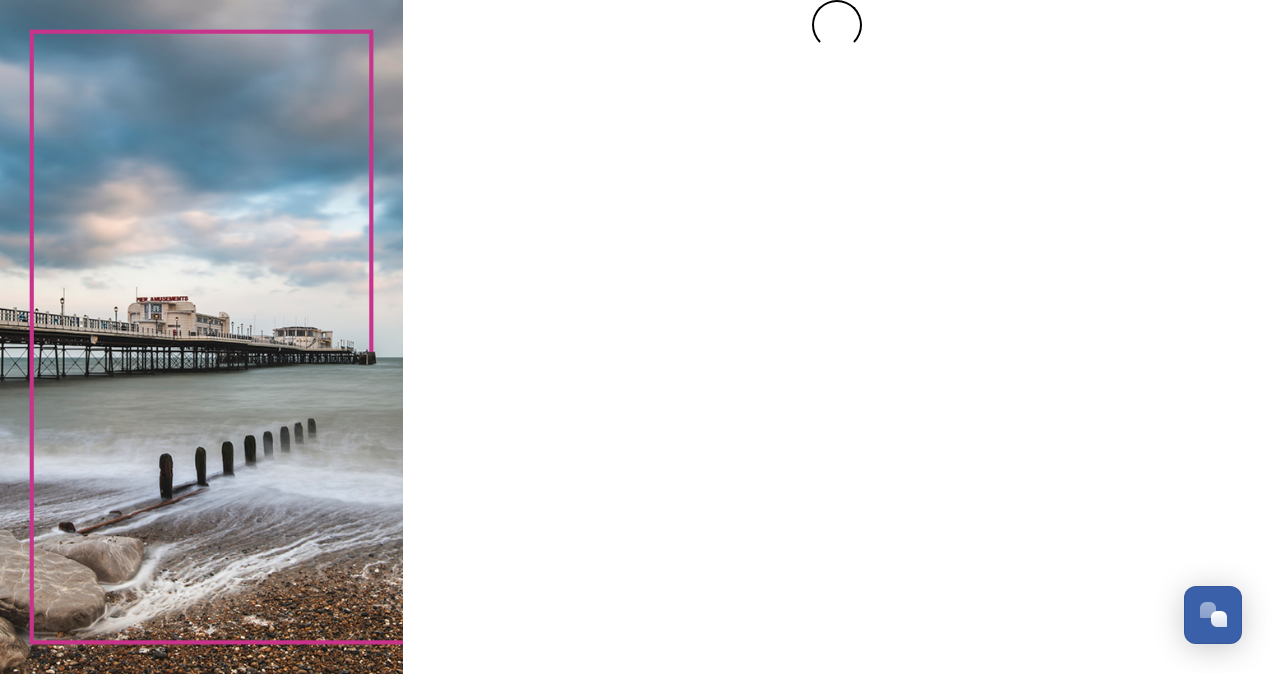 scroll, scrollTop: 0, scrollLeft: 0, axis: both 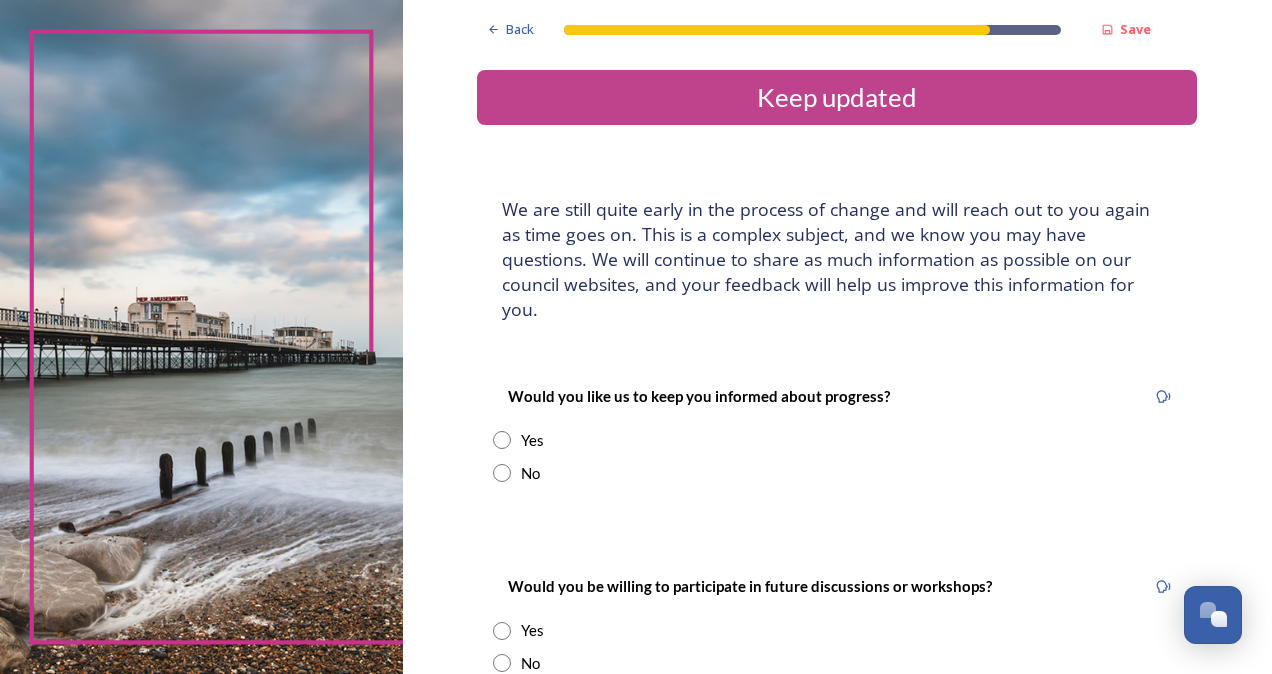 click at bounding box center (502, 440) 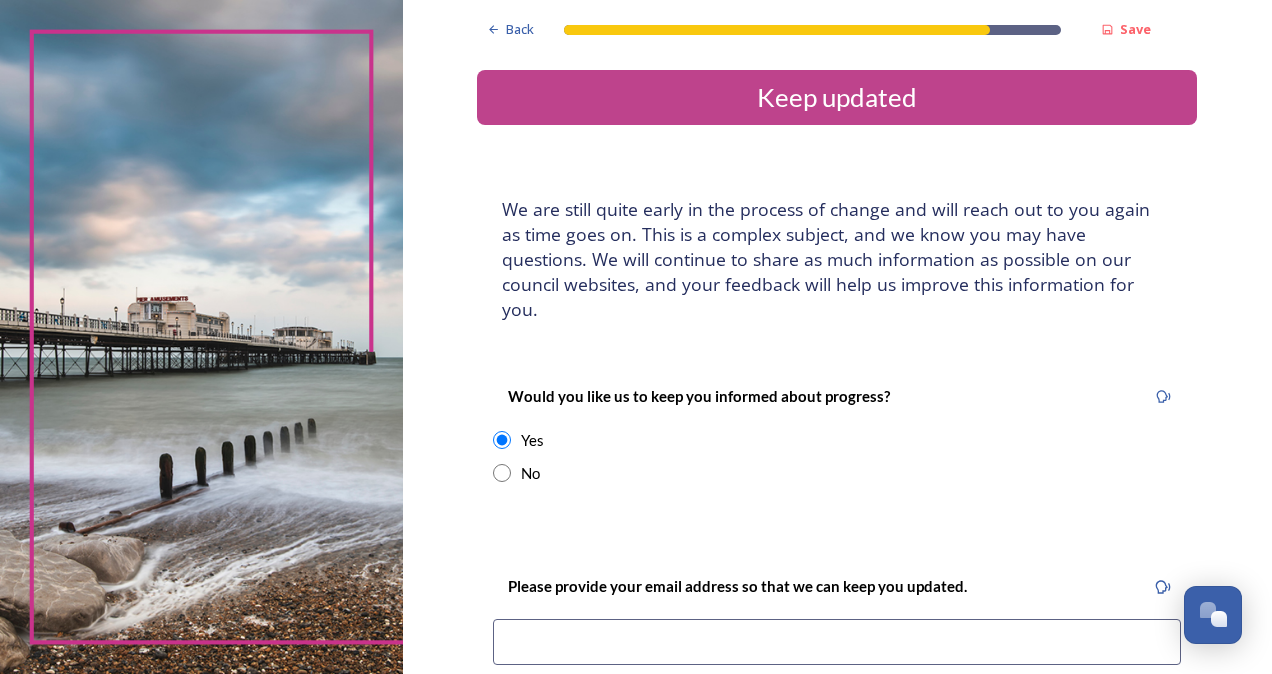 click at bounding box center [837, 642] 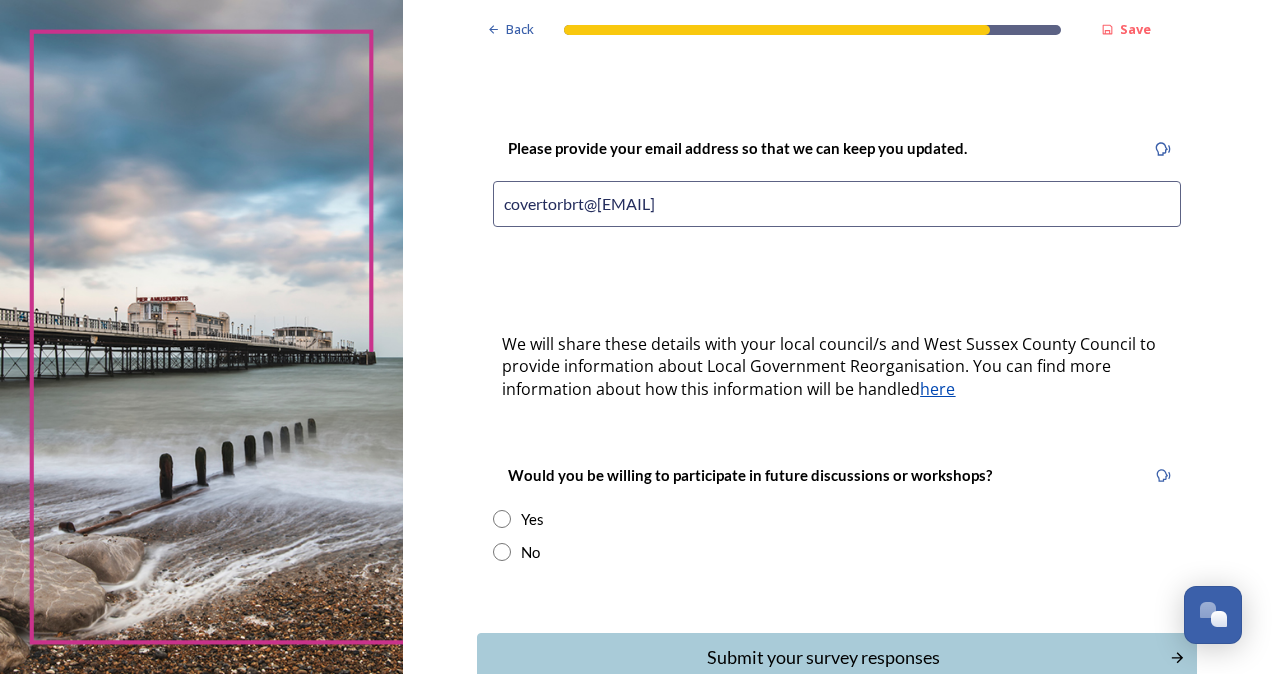 scroll, scrollTop: 440, scrollLeft: 0, axis: vertical 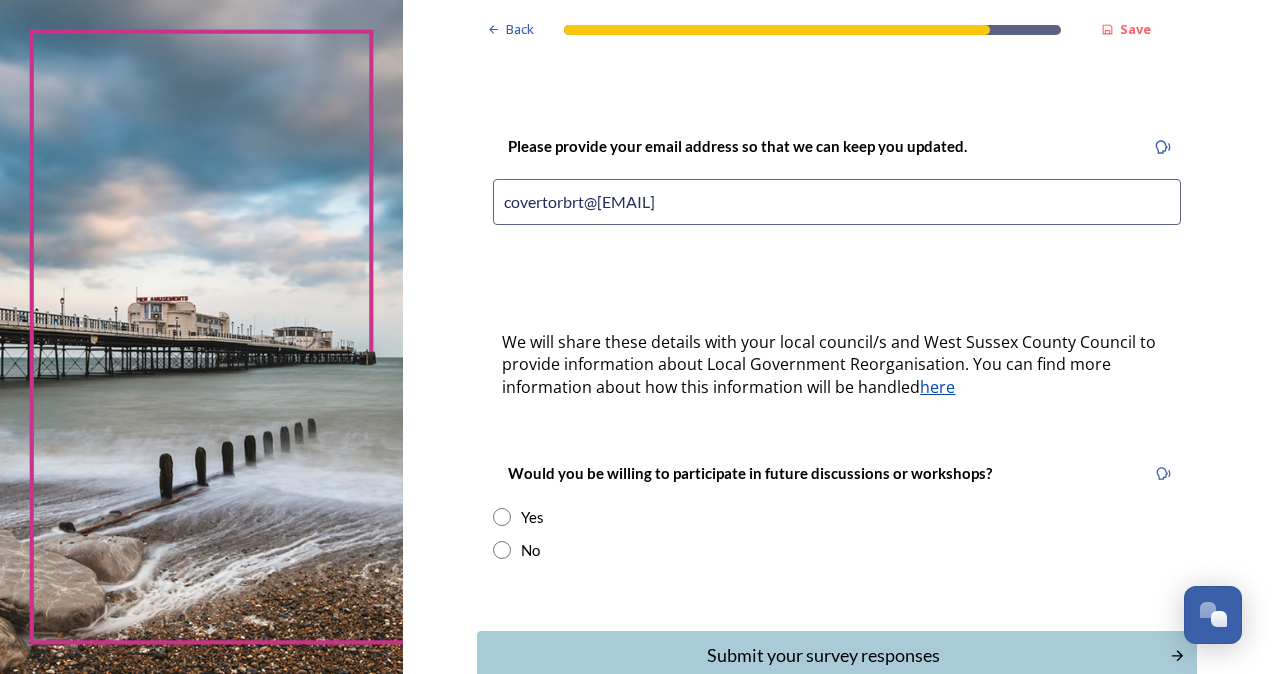 type on "covertorbrt@[EMAIL]" 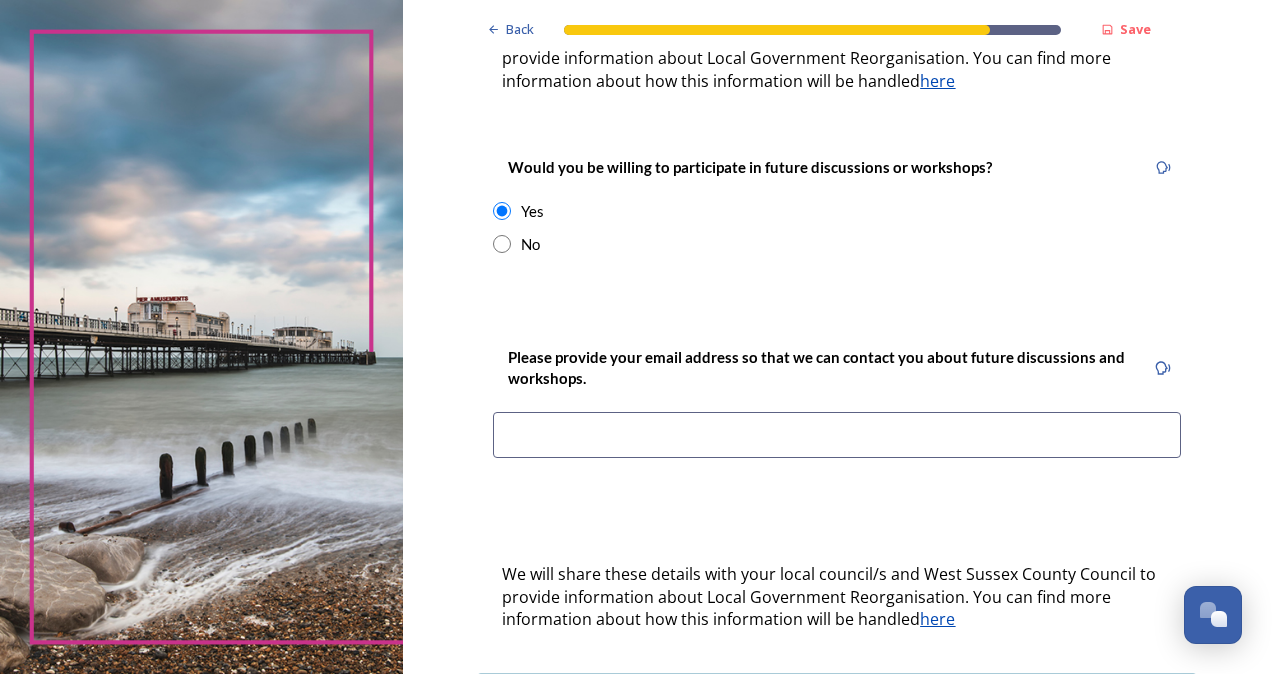 scroll, scrollTop: 800, scrollLeft: 0, axis: vertical 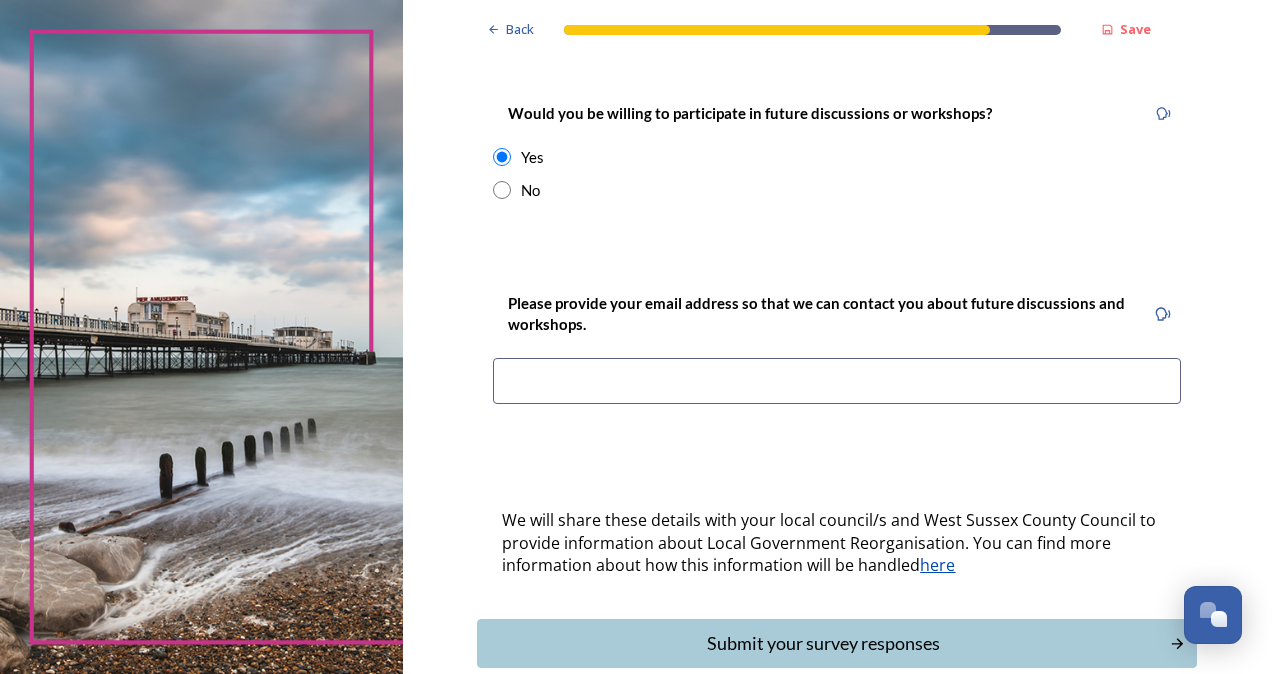 click at bounding box center [837, 381] 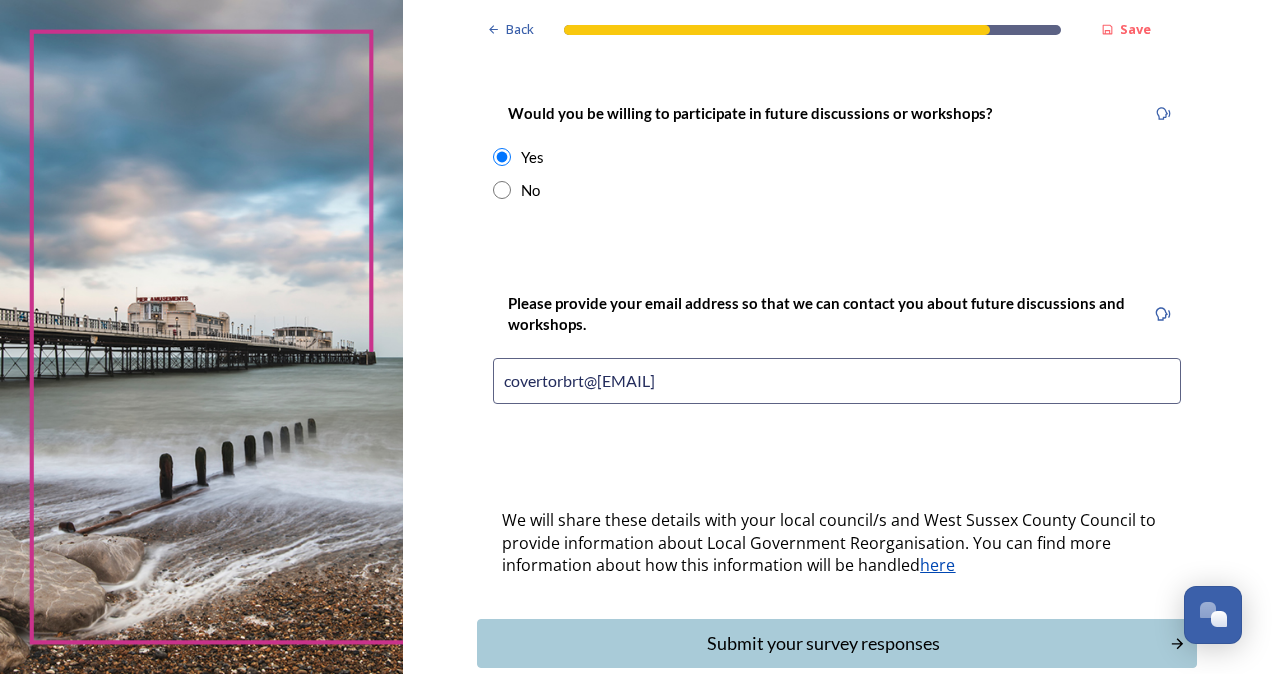 type on "covertorbrt@[EMAIL]" 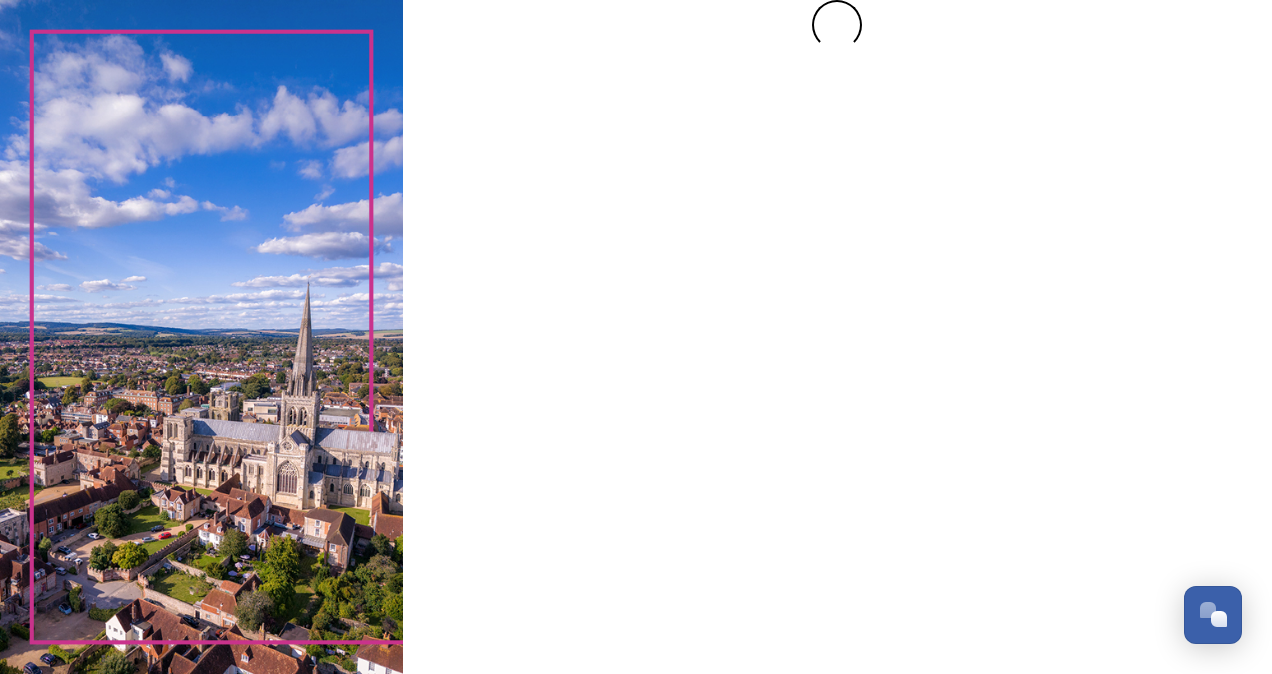 scroll, scrollTop: 0, scrollLeft: 0, axis: both 